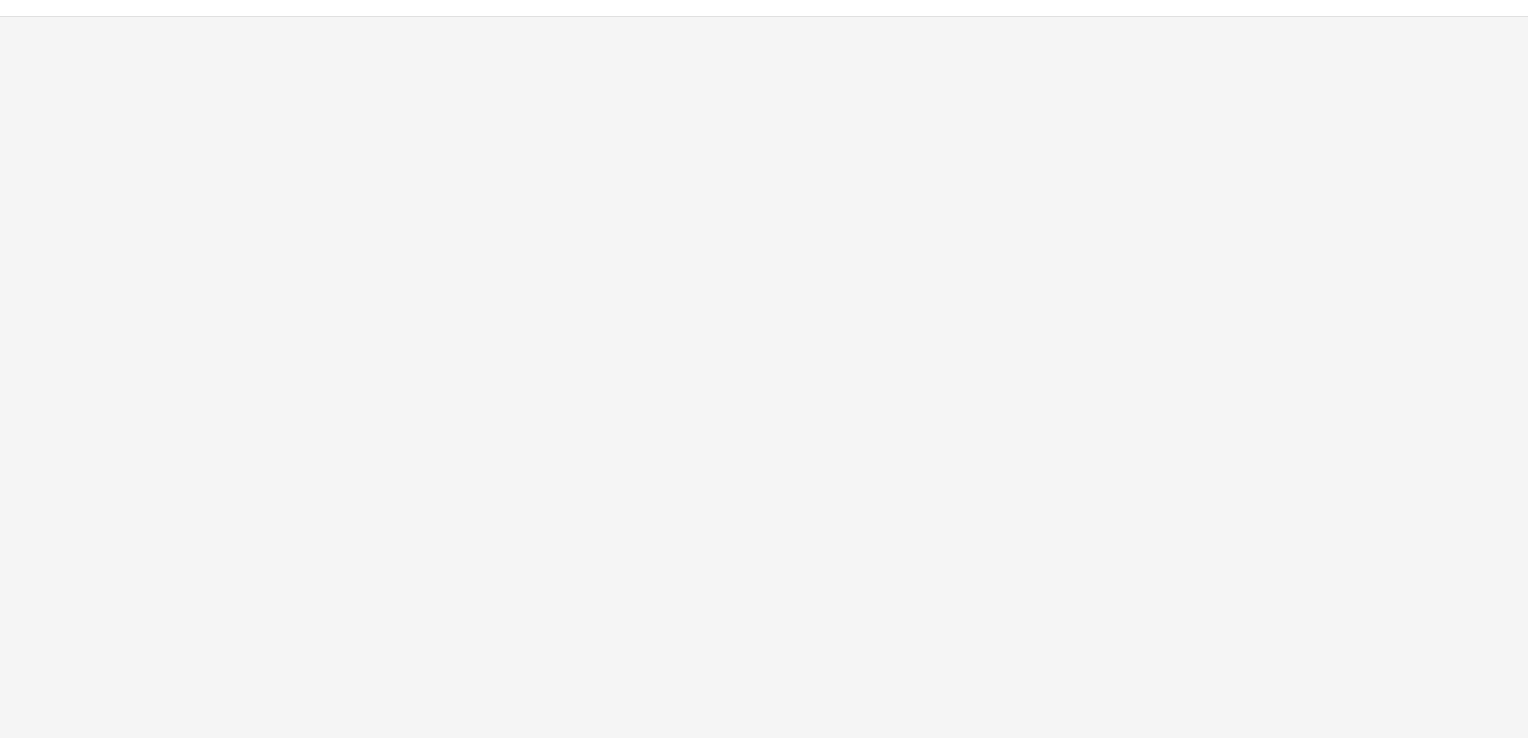 scroll, scrollTop: 0, scrollLeft: 0, axis: both 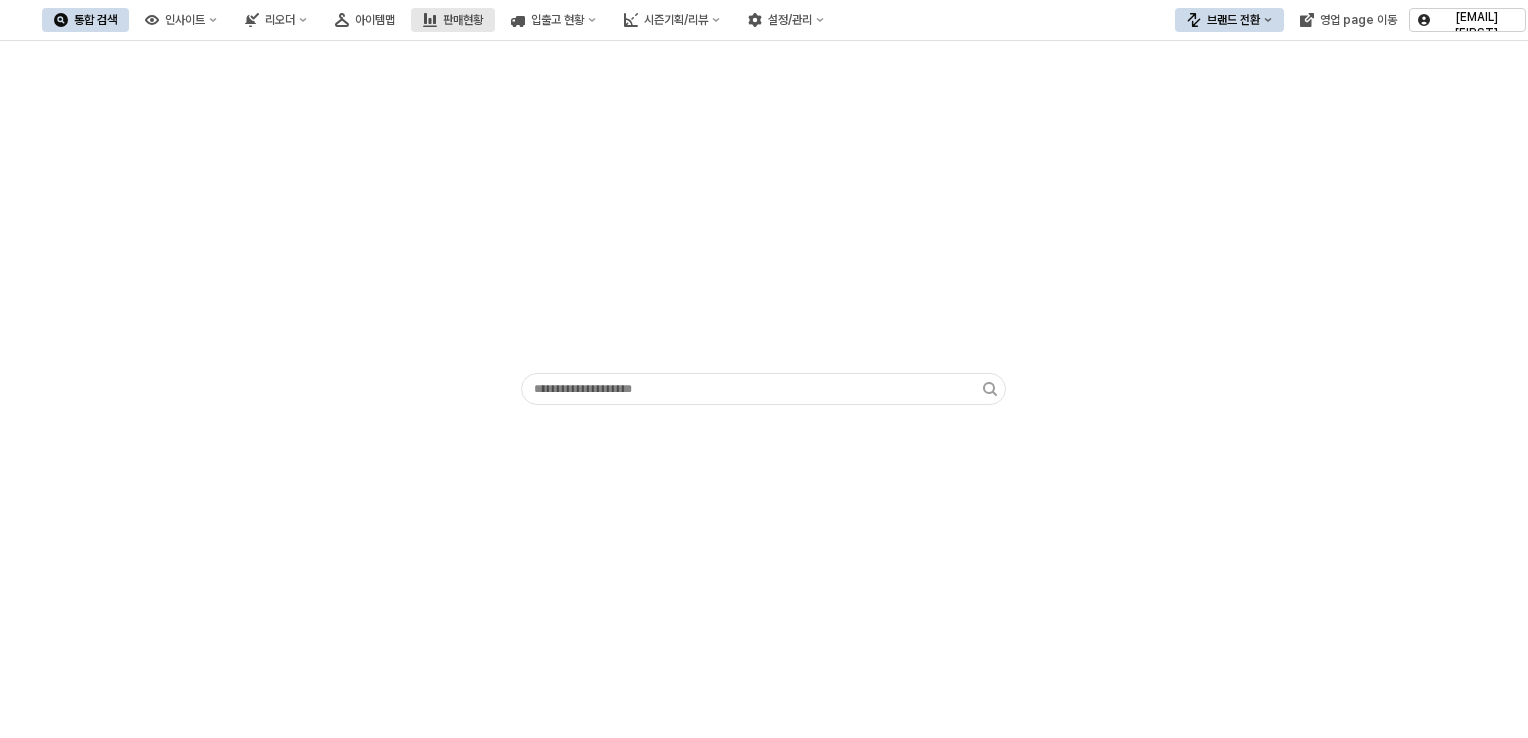 click on "판매현황" at bounding box center [463, 20] 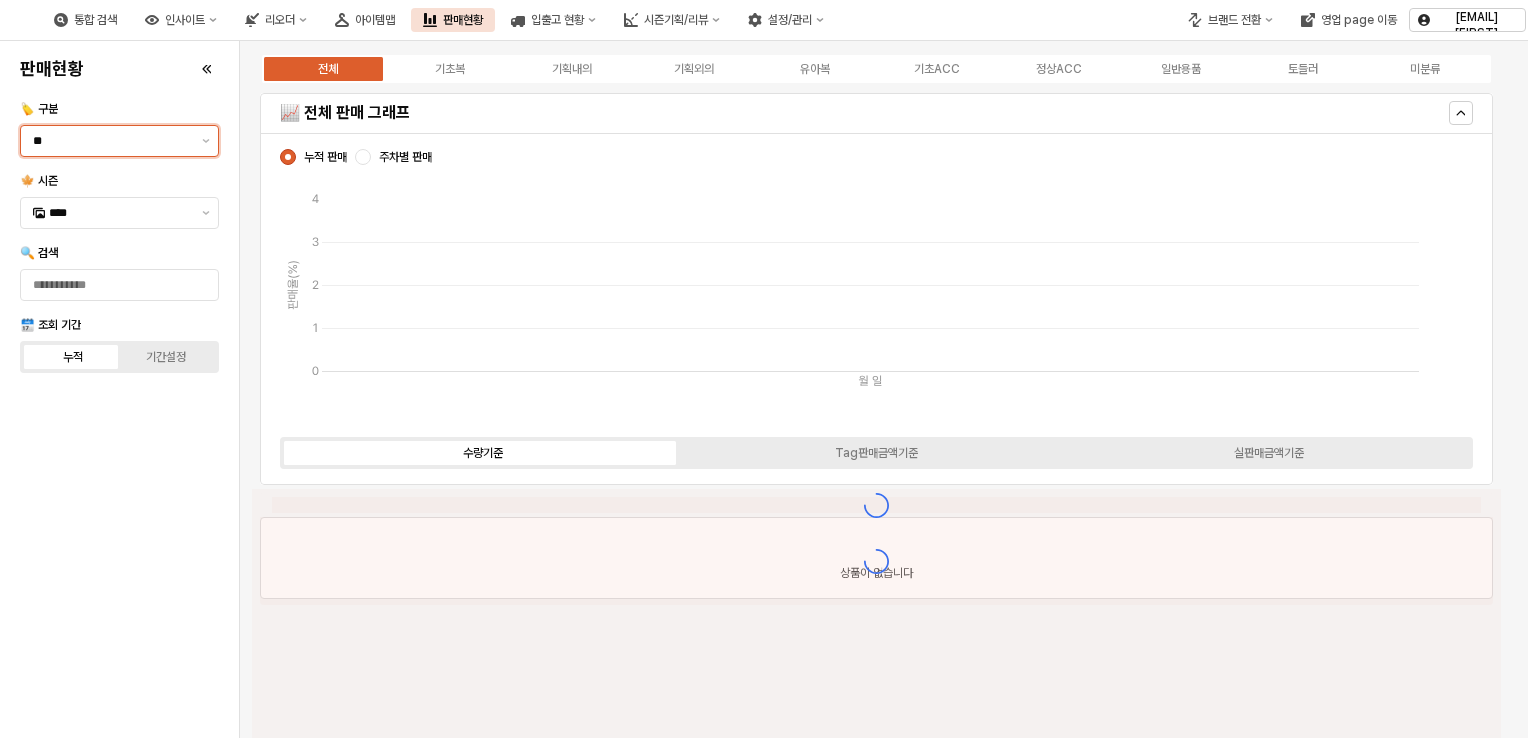 click on "**" at bounding box center (107, 141) 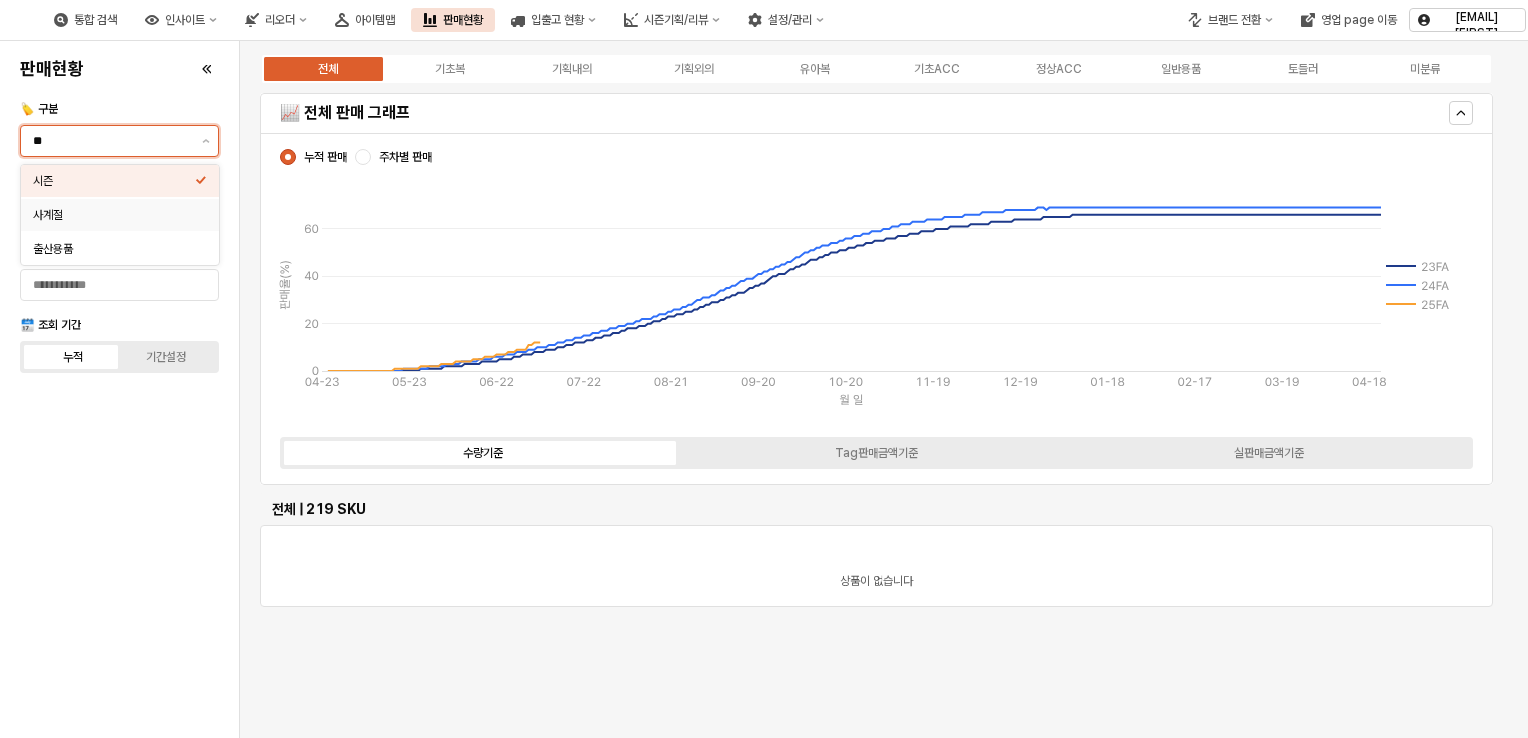 click on "사계절" at bounding box center (114, 215) 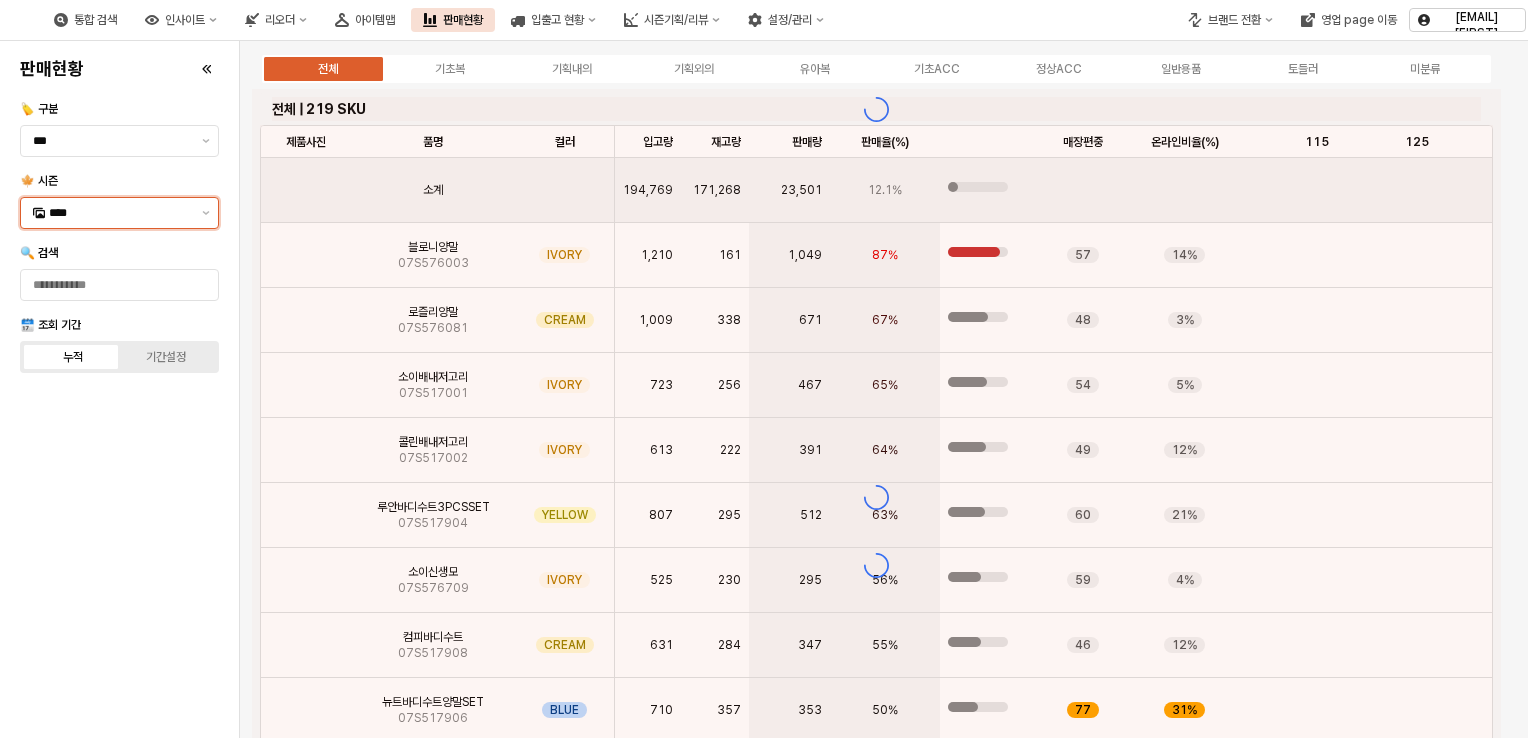 click on "****" at bounding box center (119, 213) 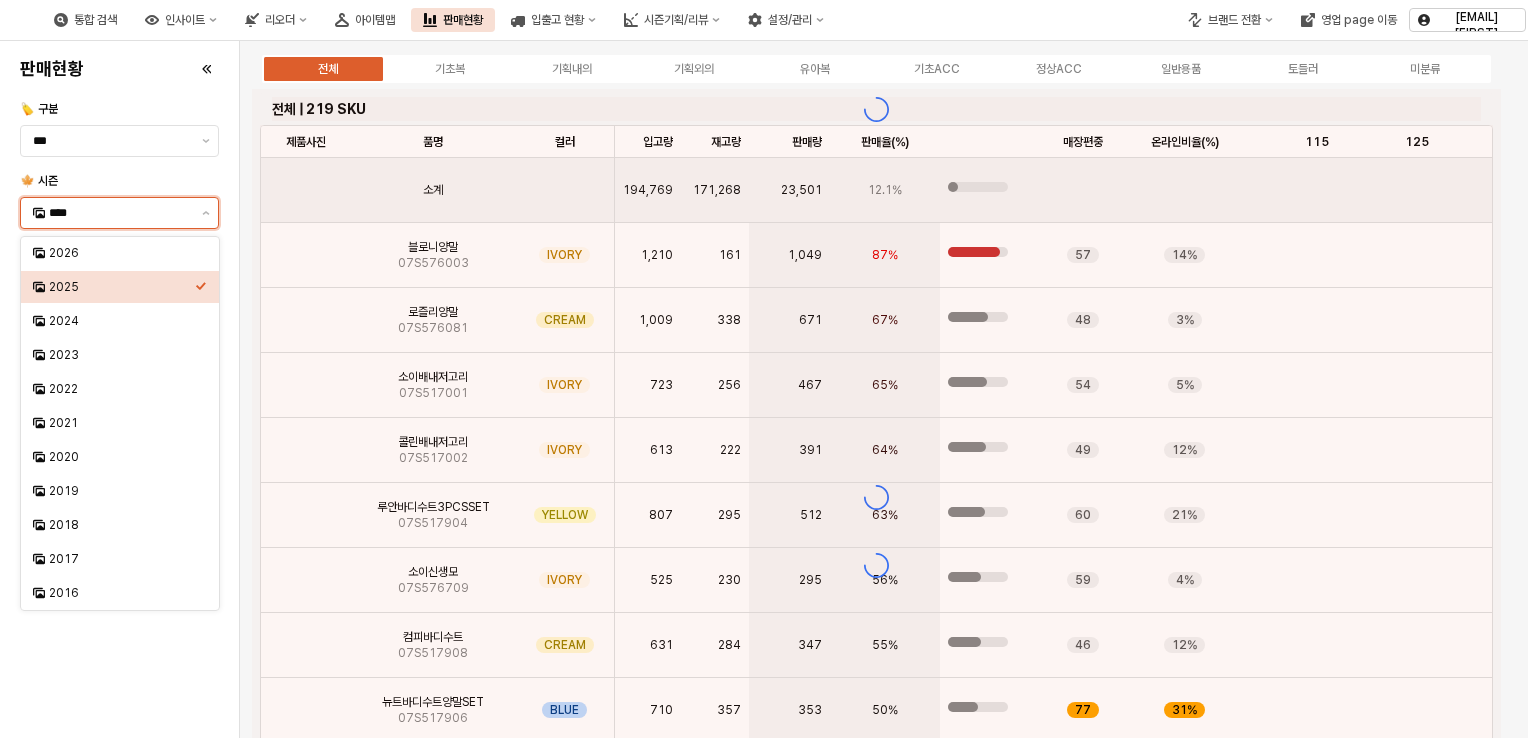 click on "****" at bounding box center (119, 213) 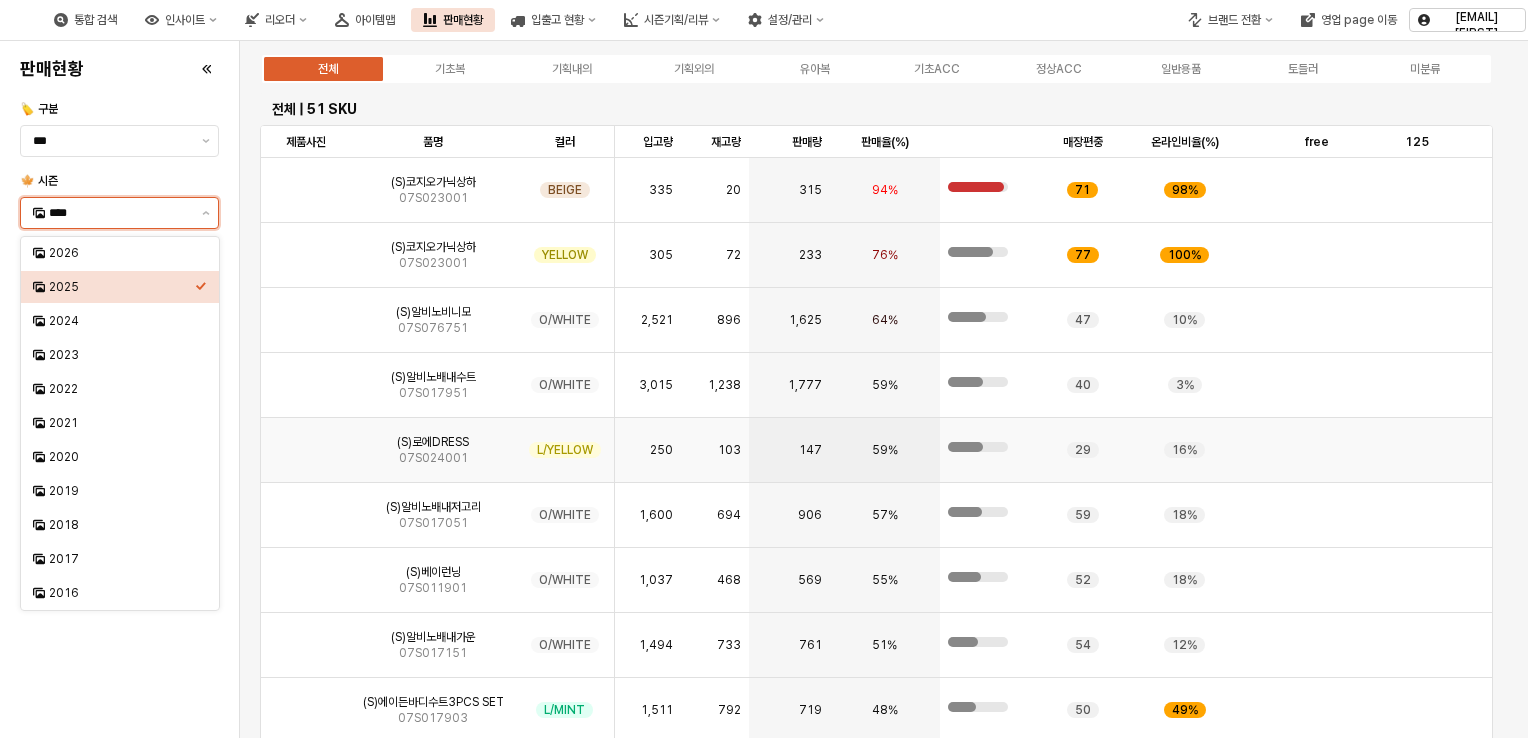 scroll, scrollTop: 200, scrollLeft: 0, axis: vertical 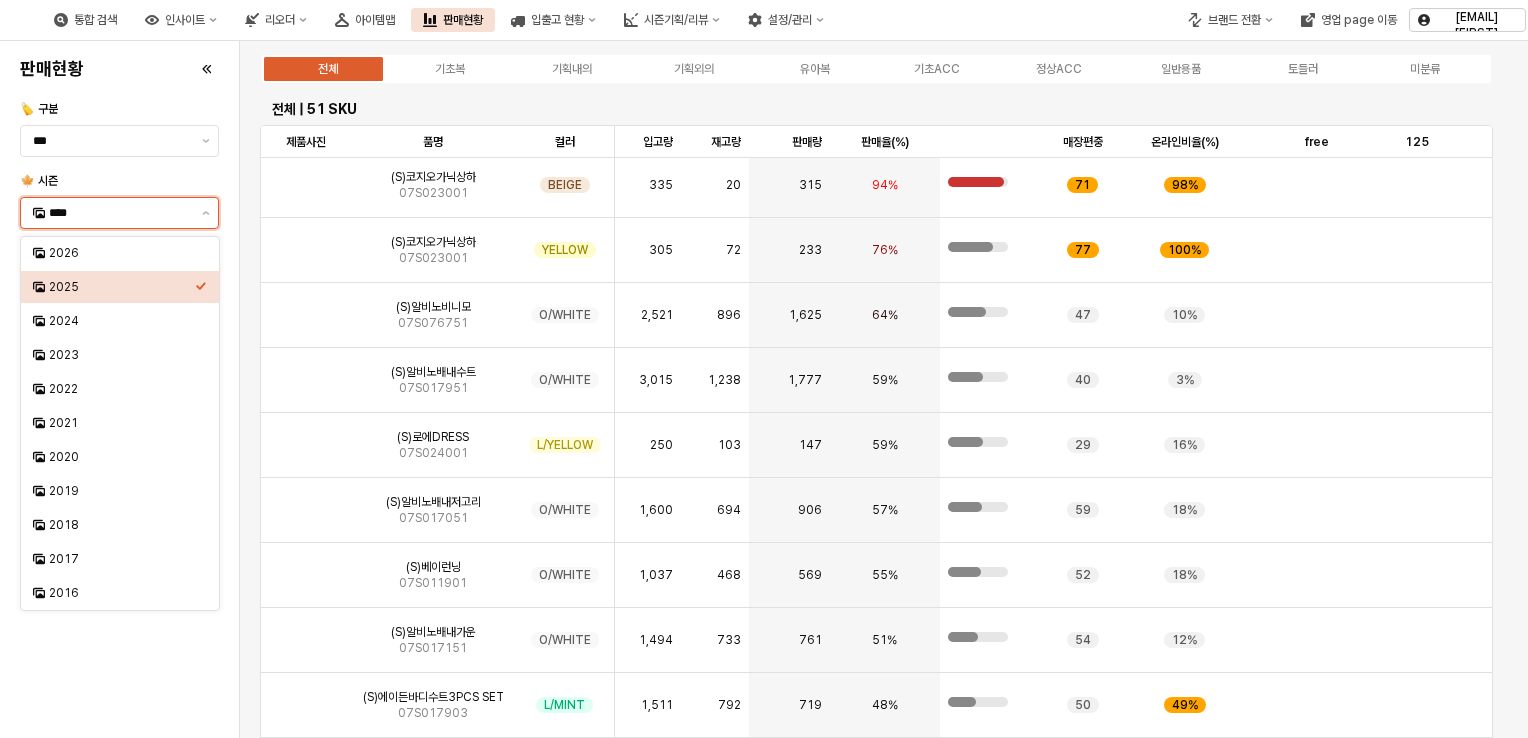 click on "2025" at bounding box center (122, 287) 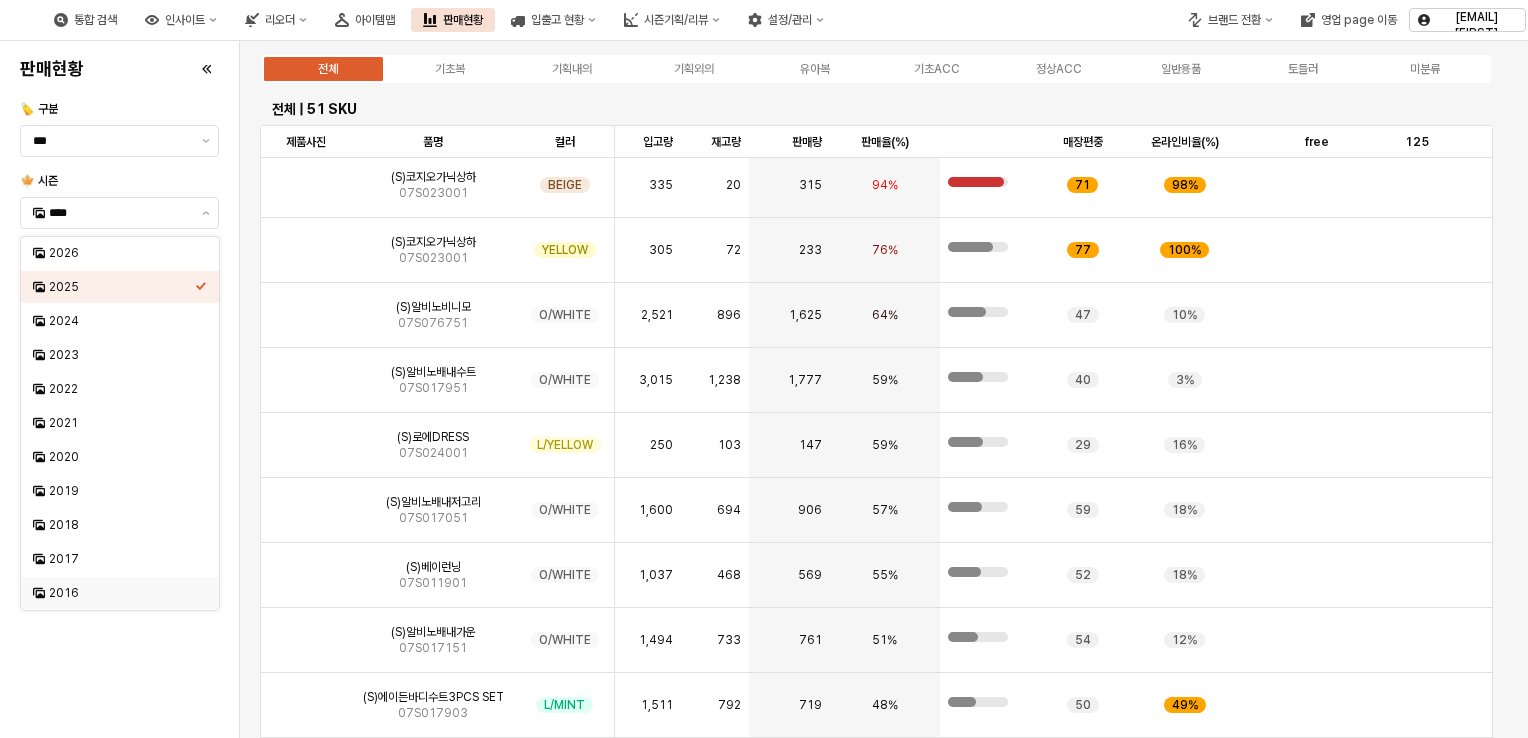 click on "판매현황 🏷️ 구분 *** 🍁 시즌 **** 🔍 검색 🗓️ 조회 기간 누적 기간설정" at bounding box center [119, 389] 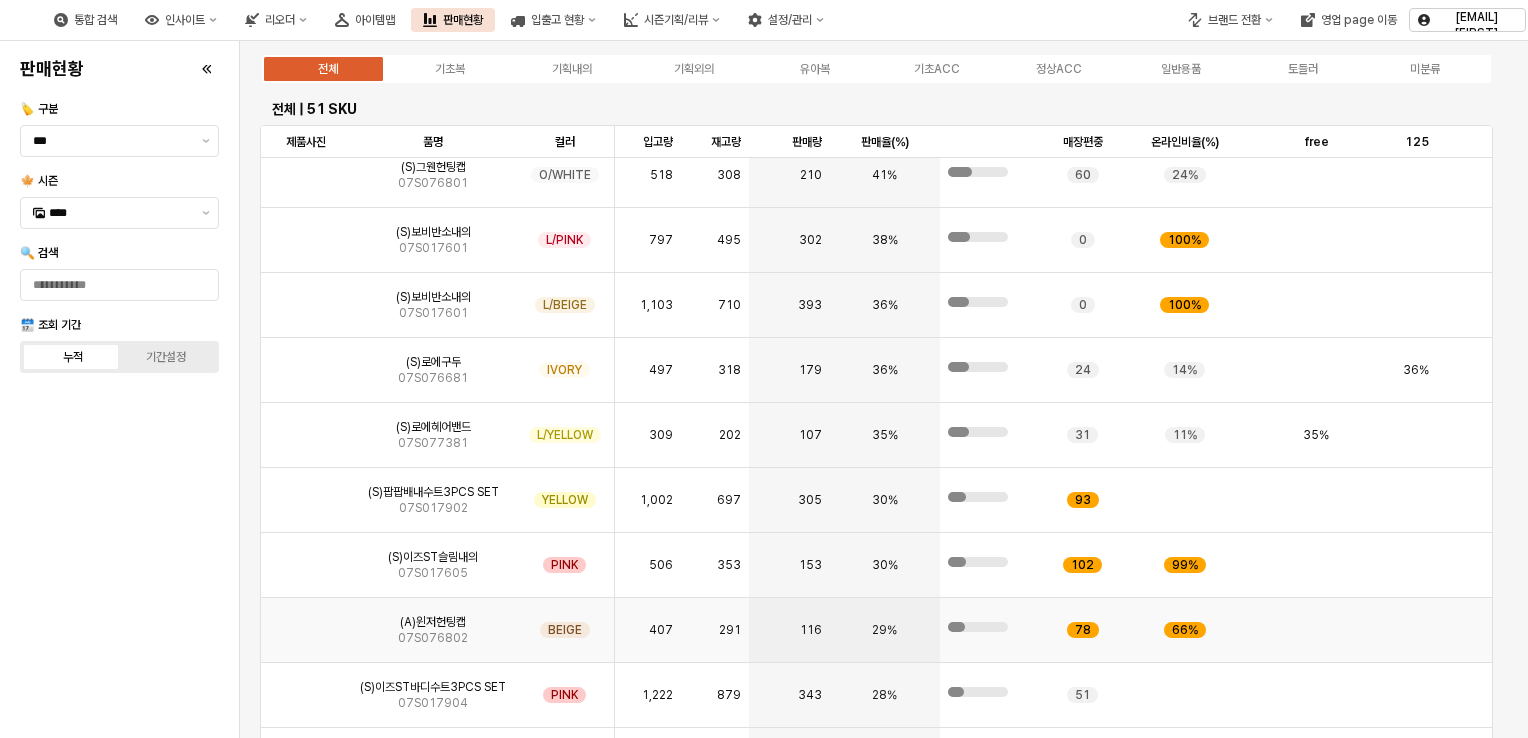scroll, scrollTop: 1100, scrollLeft: 0, axis: vertical 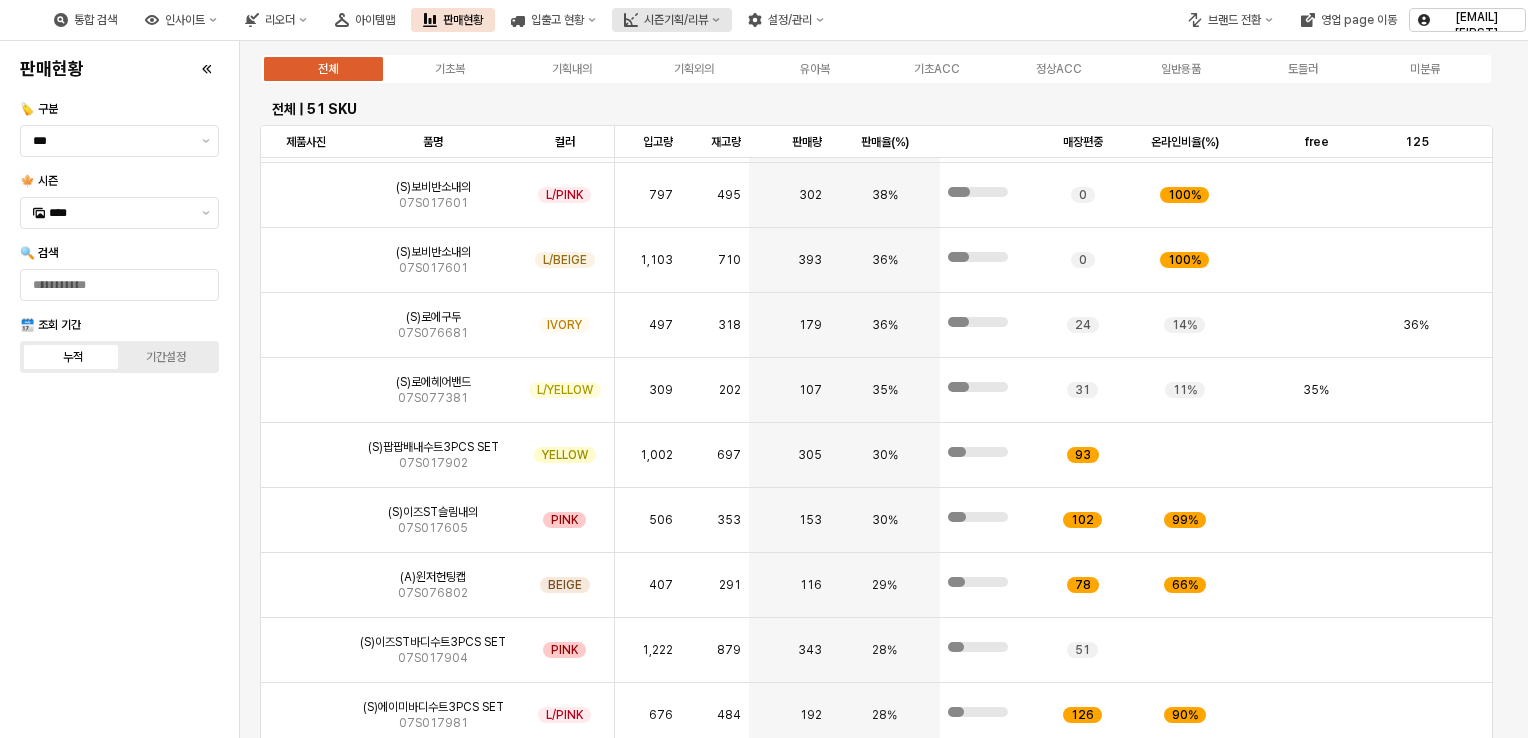 click on "시즌기획/리뷰" at bounding box center (676, 20) 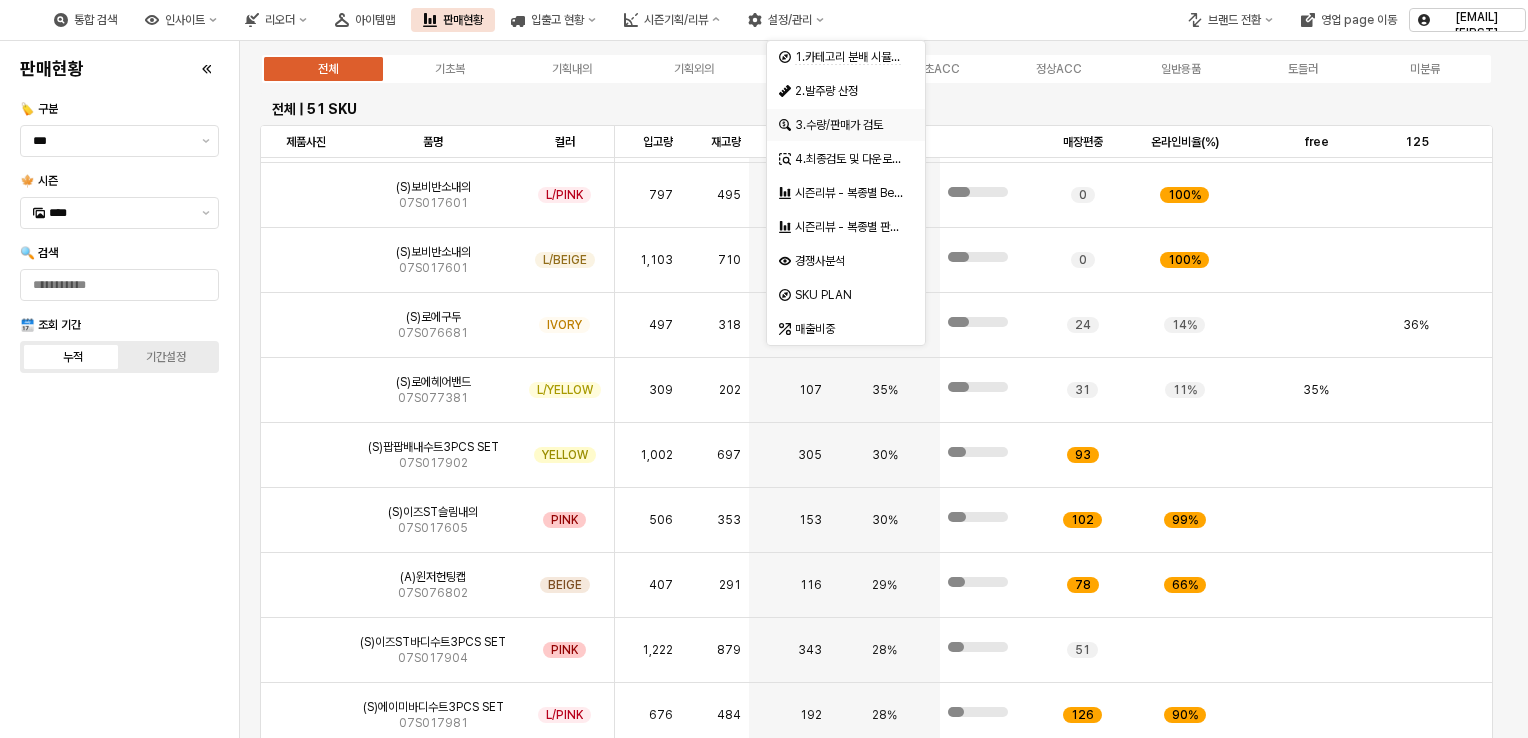 click on "3.수량/판매가 검토" at bounding box center (840, 125) 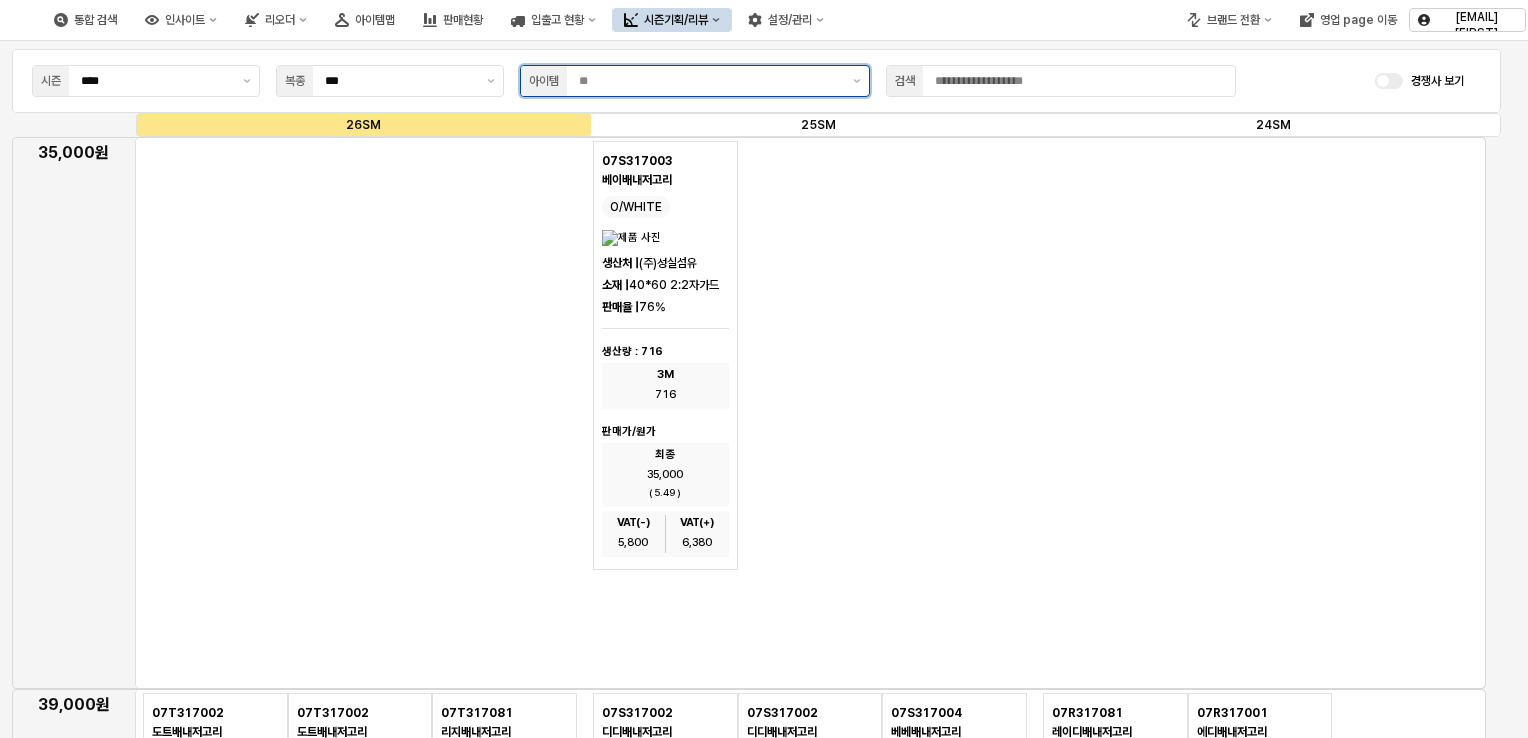 click at bounding box center [710, 81] 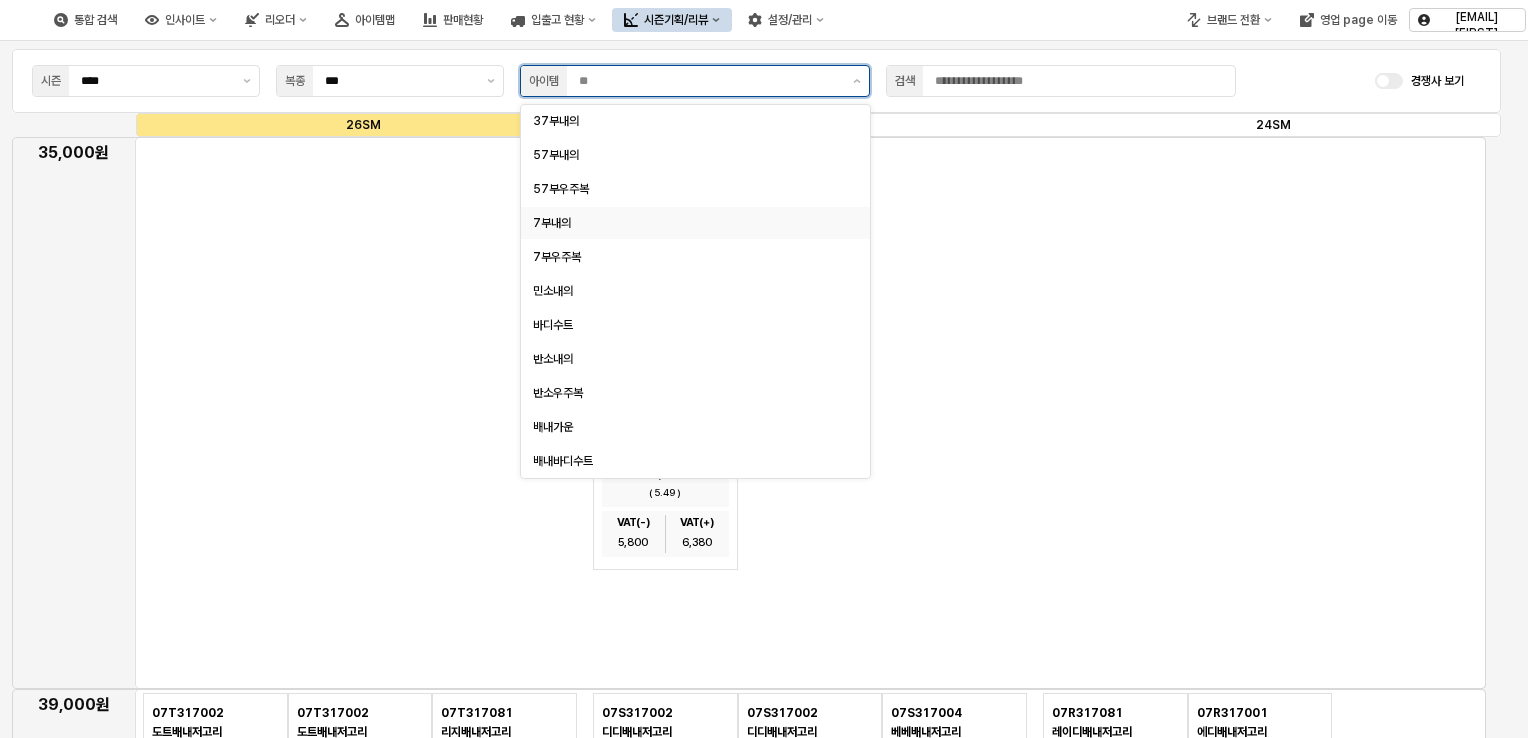 click on "7부내의" at bounding box center (695, 223) 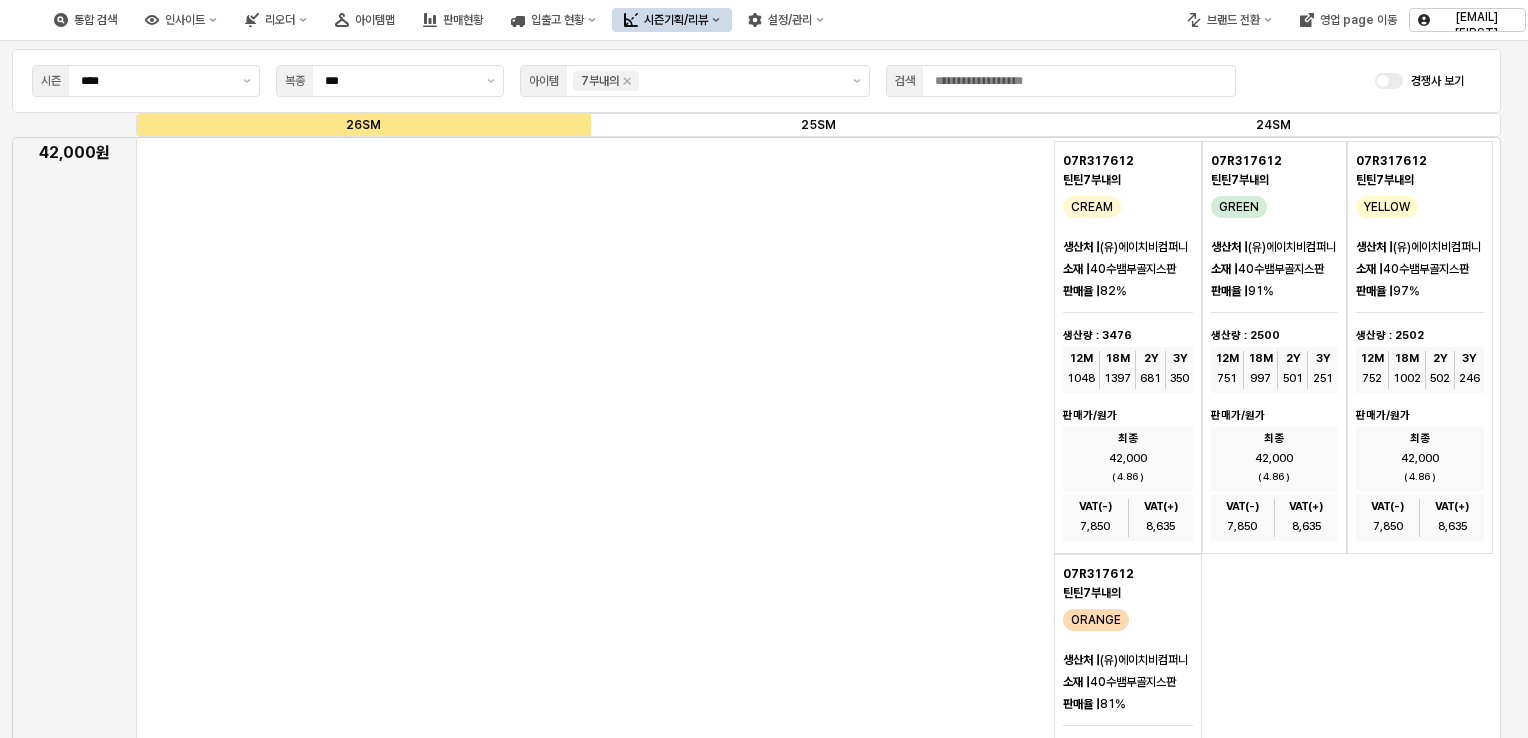 click at bounding box center (818, 665) 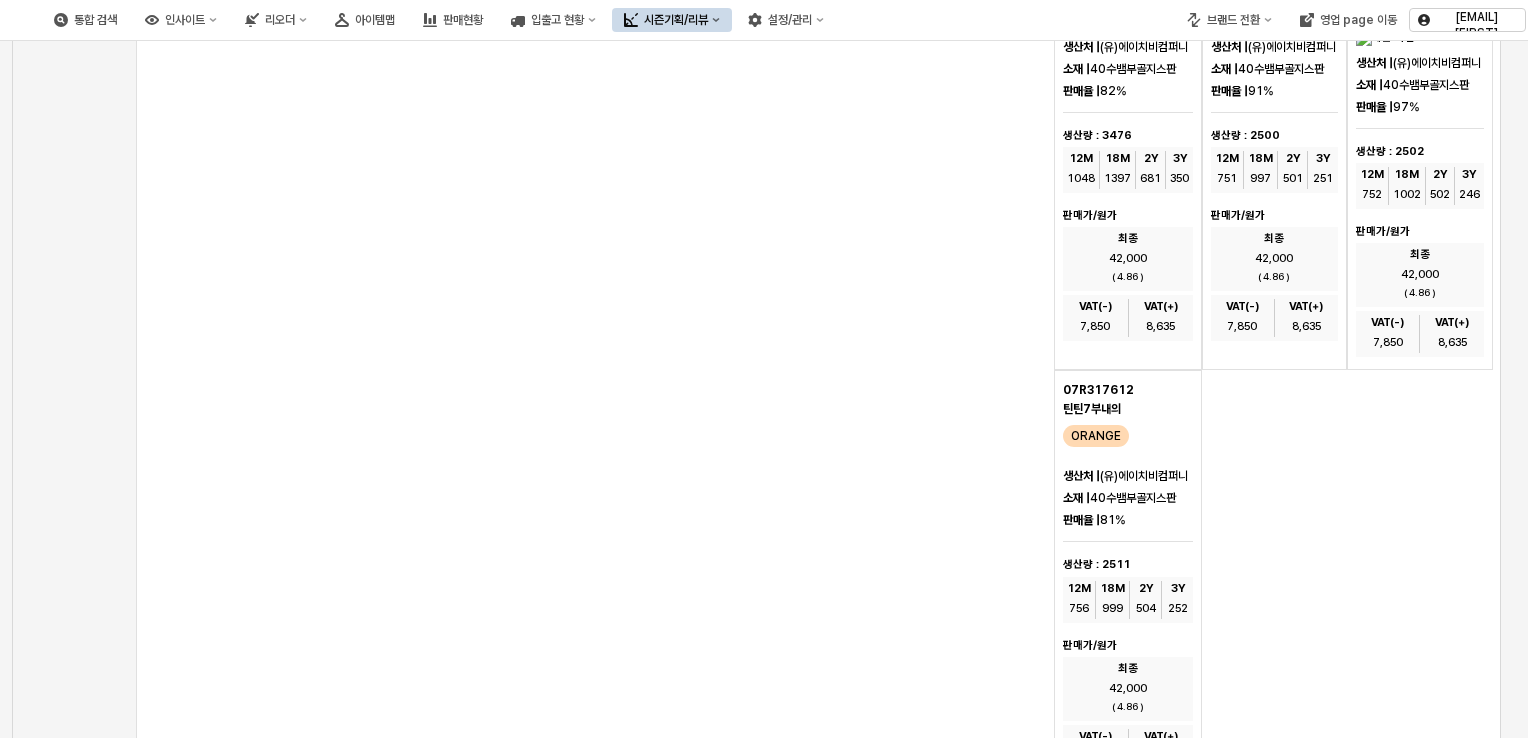 scroll, scrollTop: 0, scrollLeft: 0, axis: both 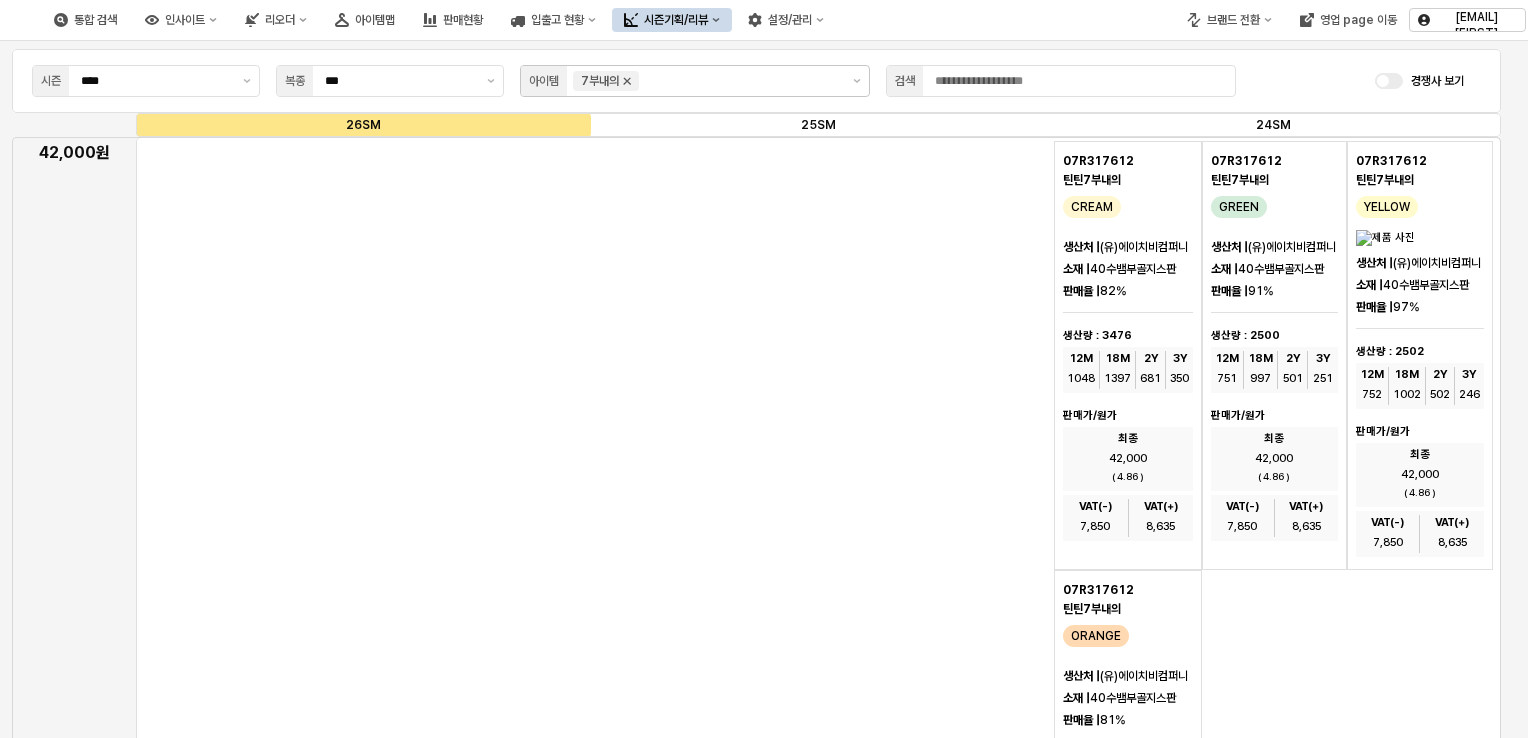 click at bounding box center (627, 81) 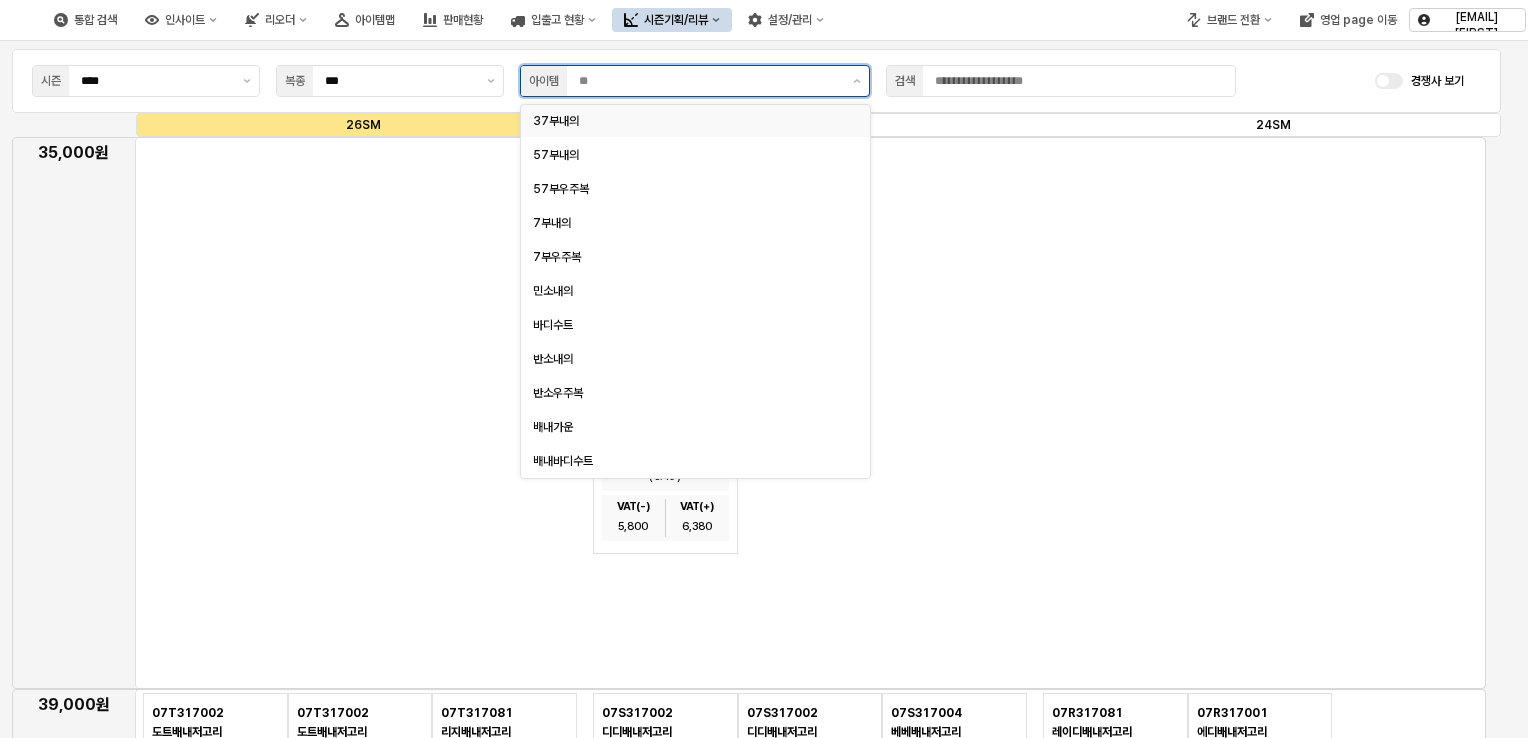 click on "37부내의" at bounding box center [689, 121] 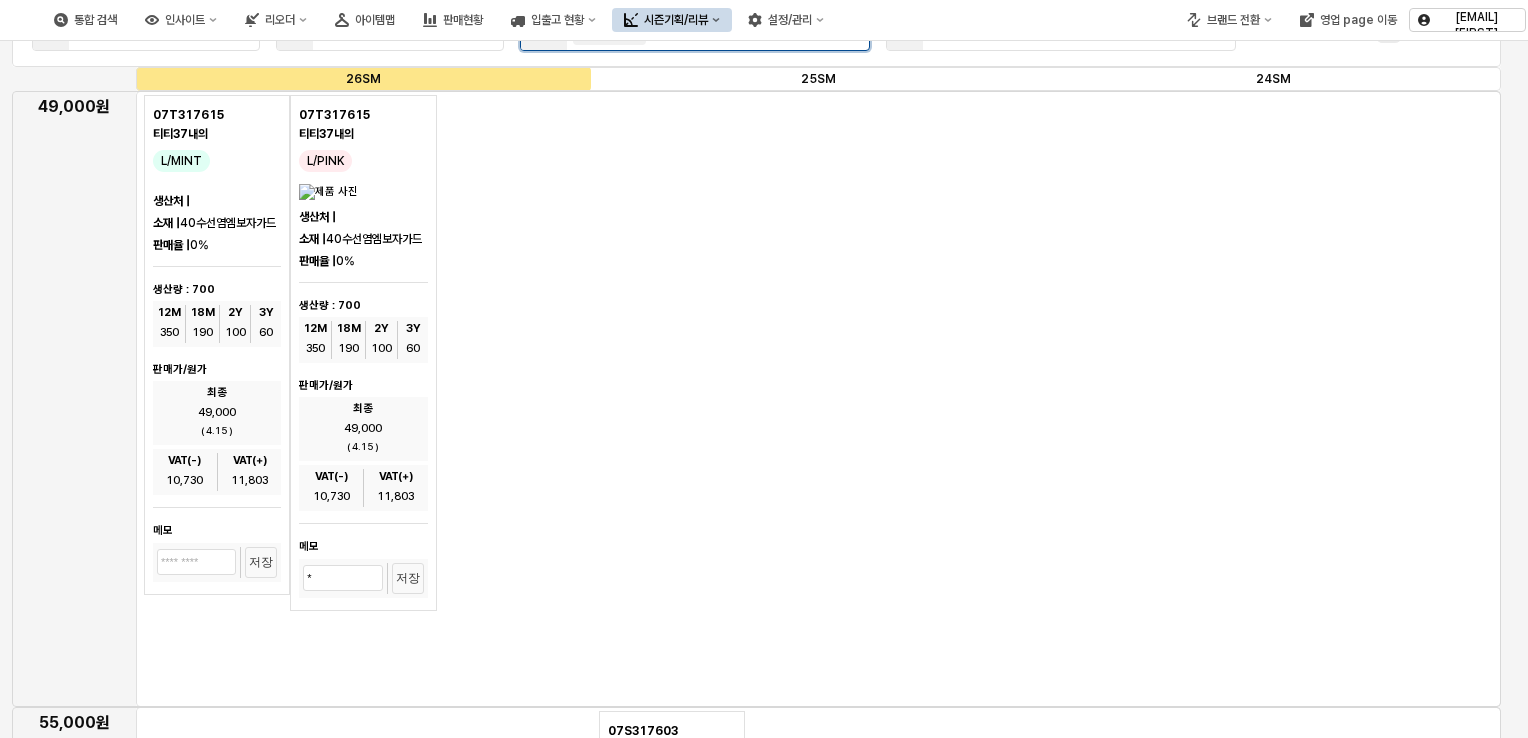scroll, scrollTop: 0, scrollLeft: 0, axis: both 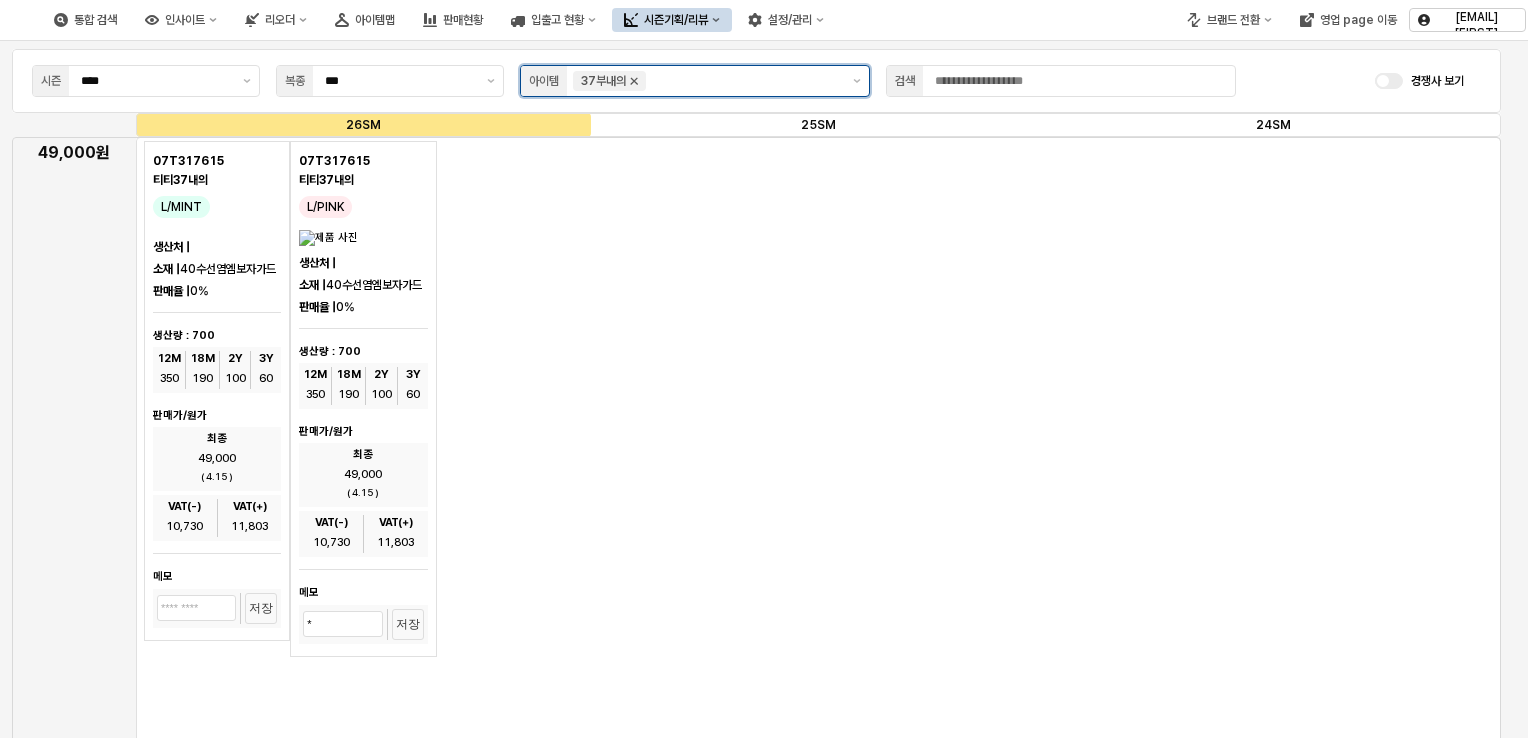 click at bounding box center (634, 81) 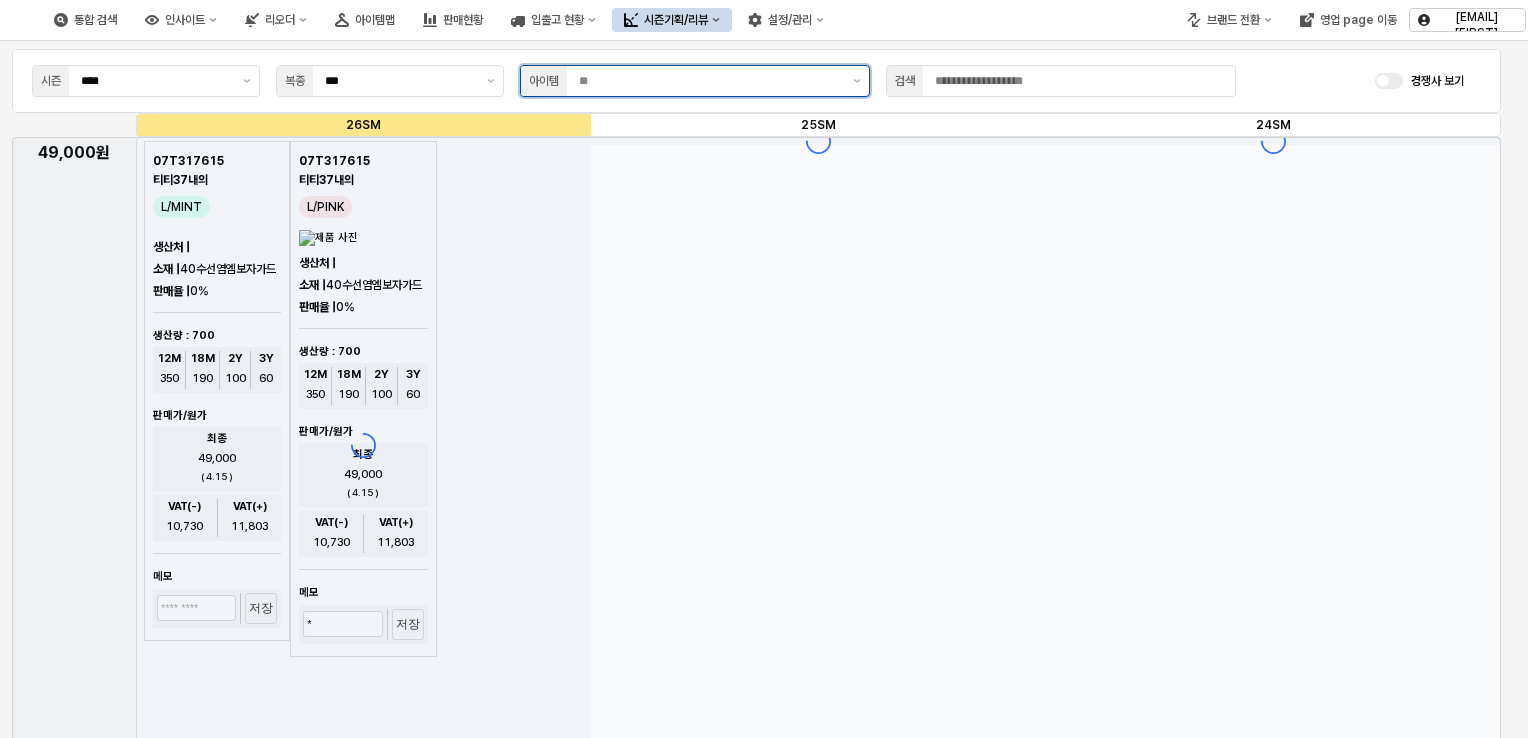 click at bounding box center (710, 81) 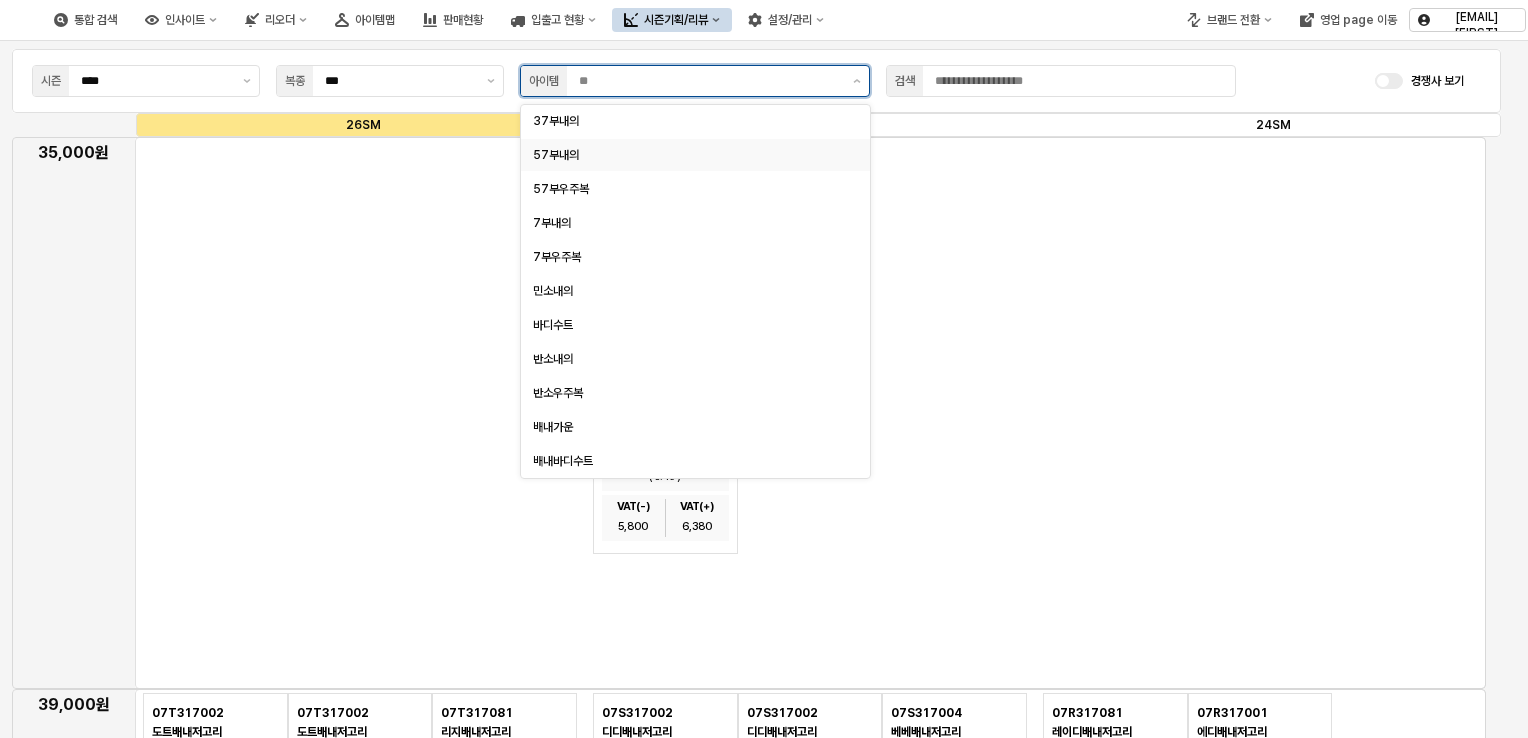 click on "57부내의" at bounding box center [689, 155] 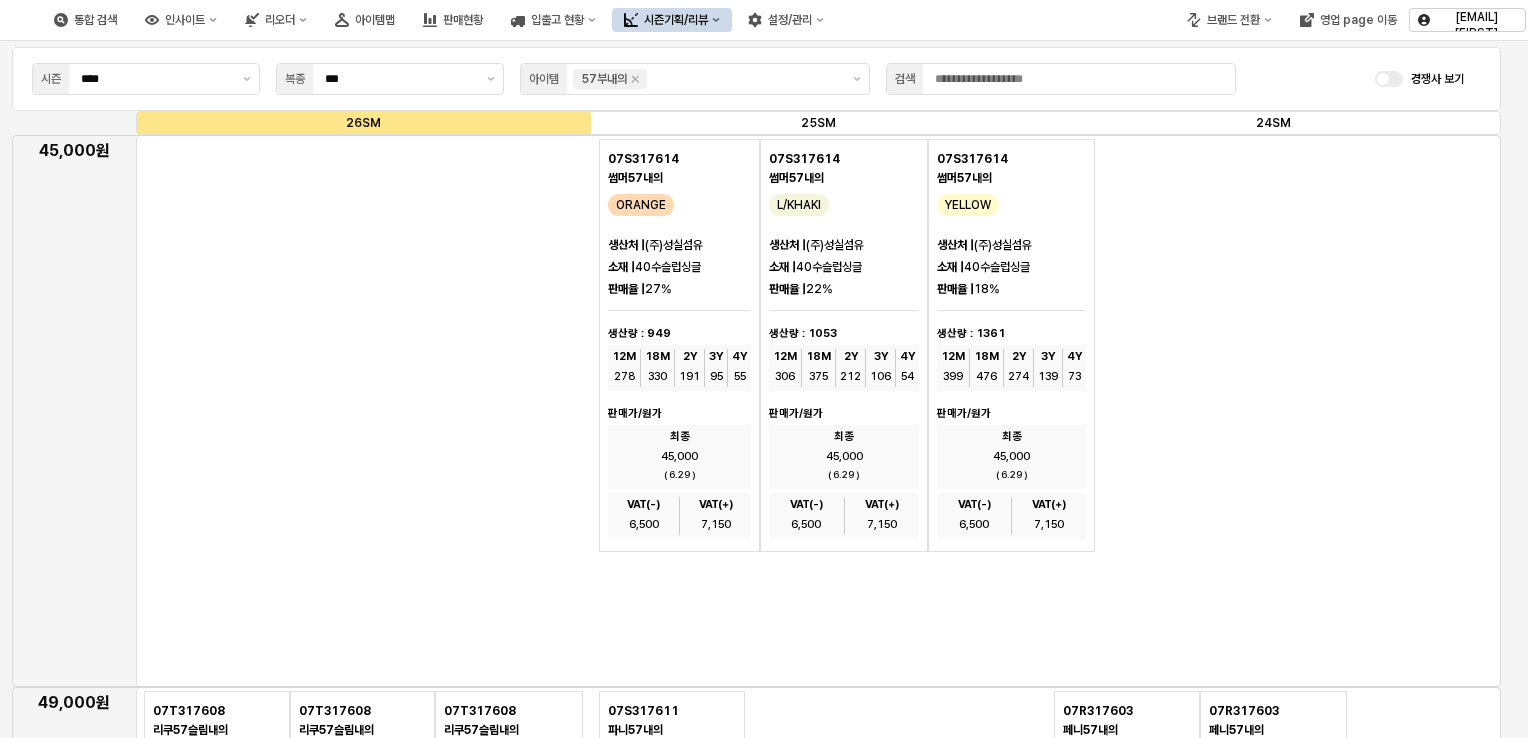 scroll, scrollTop: 0, scrollLeft: 0, axis: both 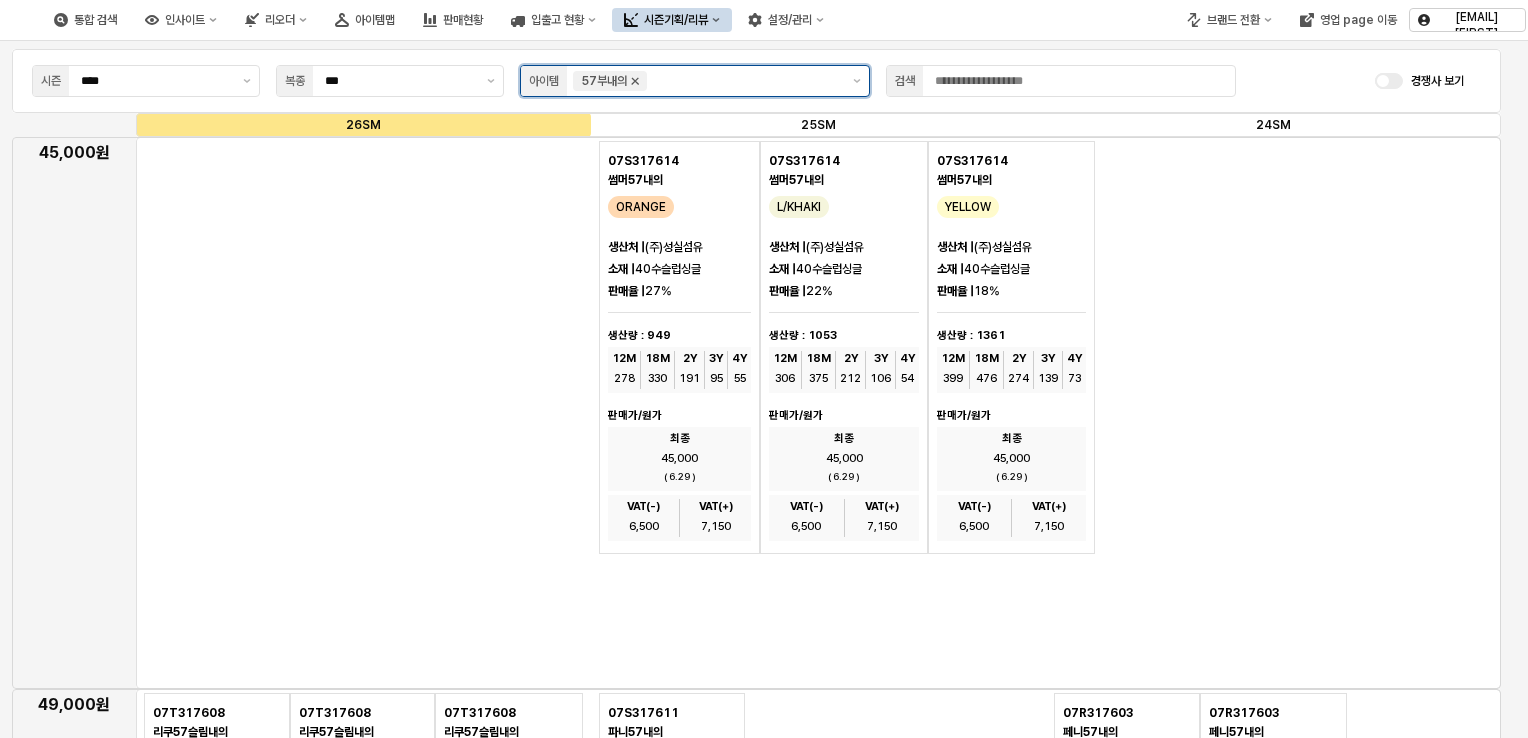 click at bounding box center (635, 81) 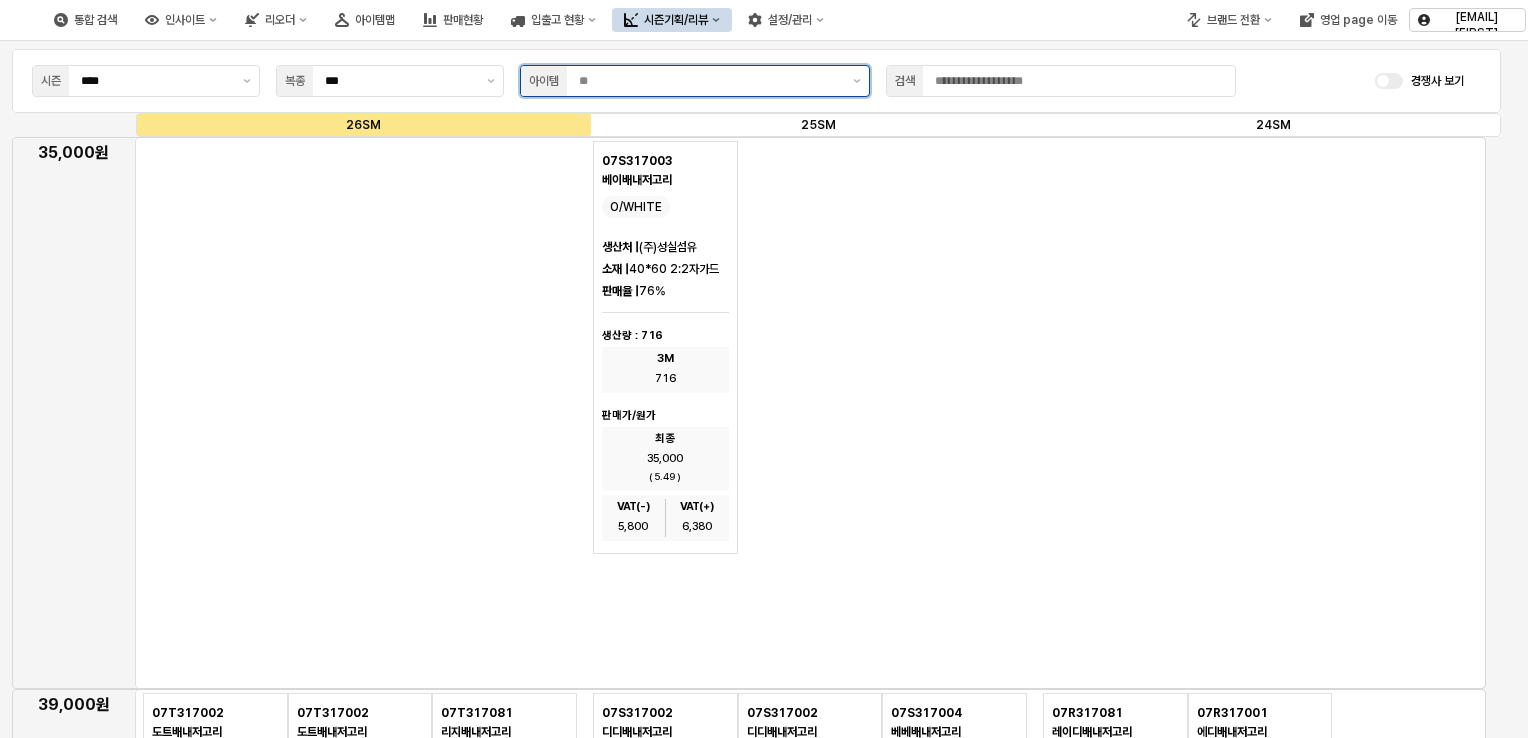 click at bounding box center (710, 81) 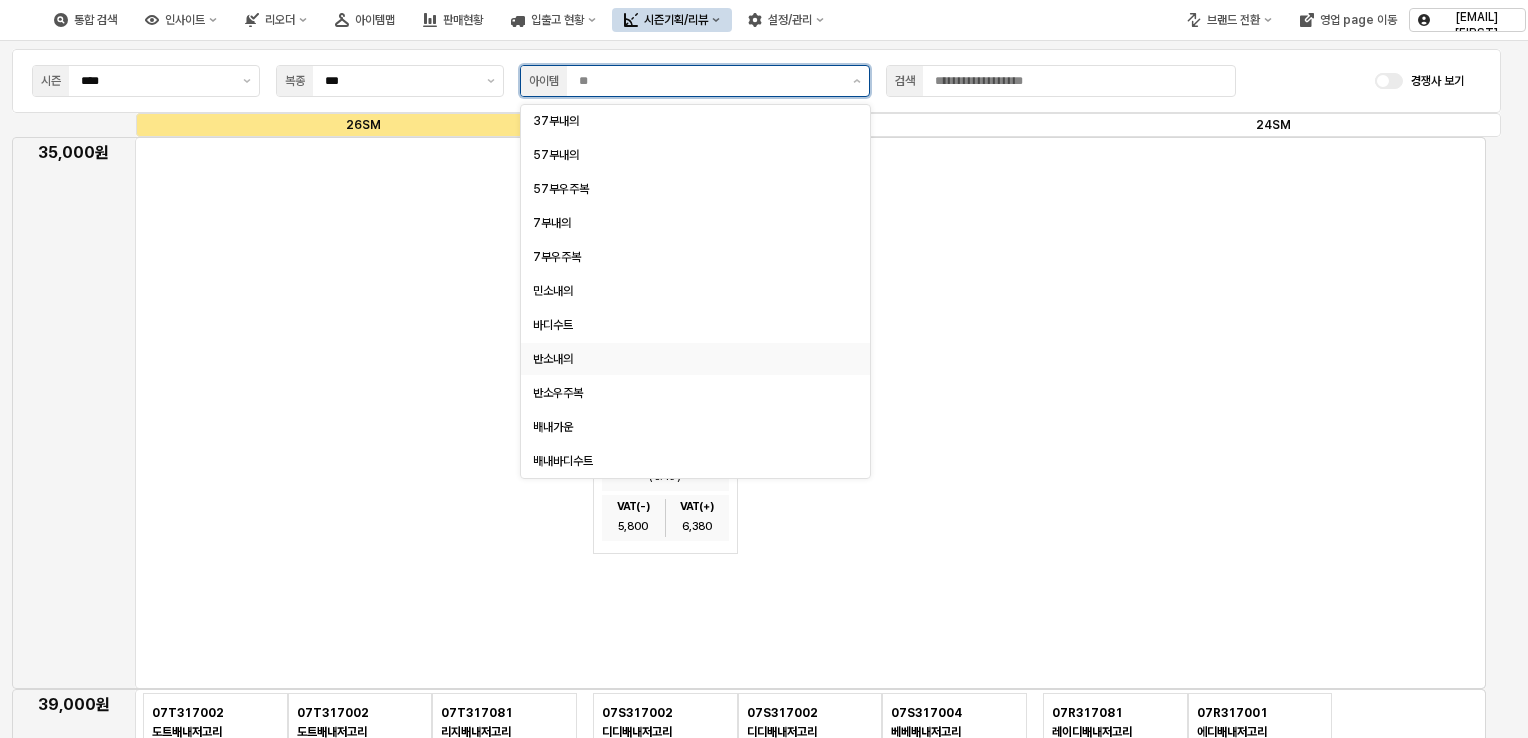 click on "반소내의" at bounding box center (689, 359) 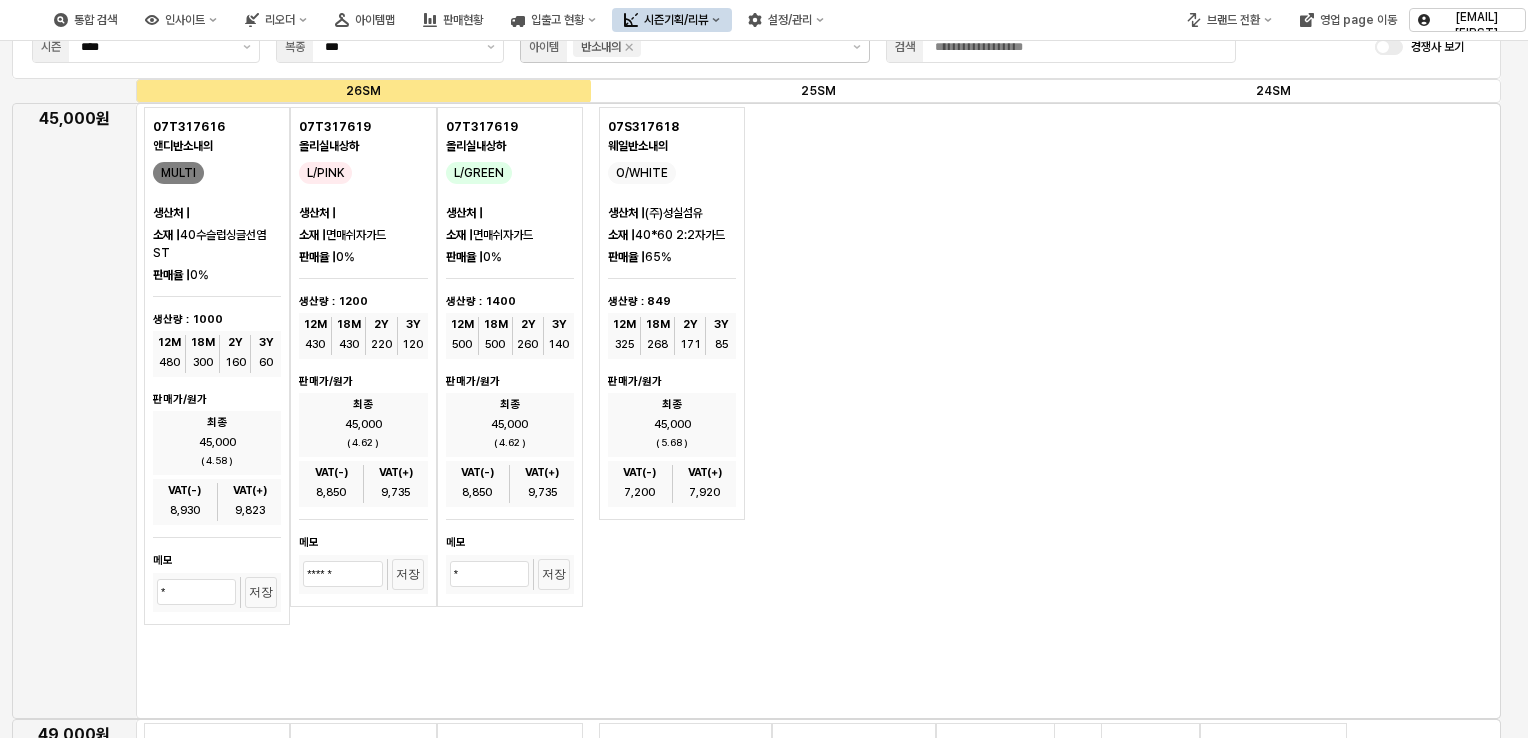 scroll, scrollTop: 0, scrollLeft: 0, axis: both 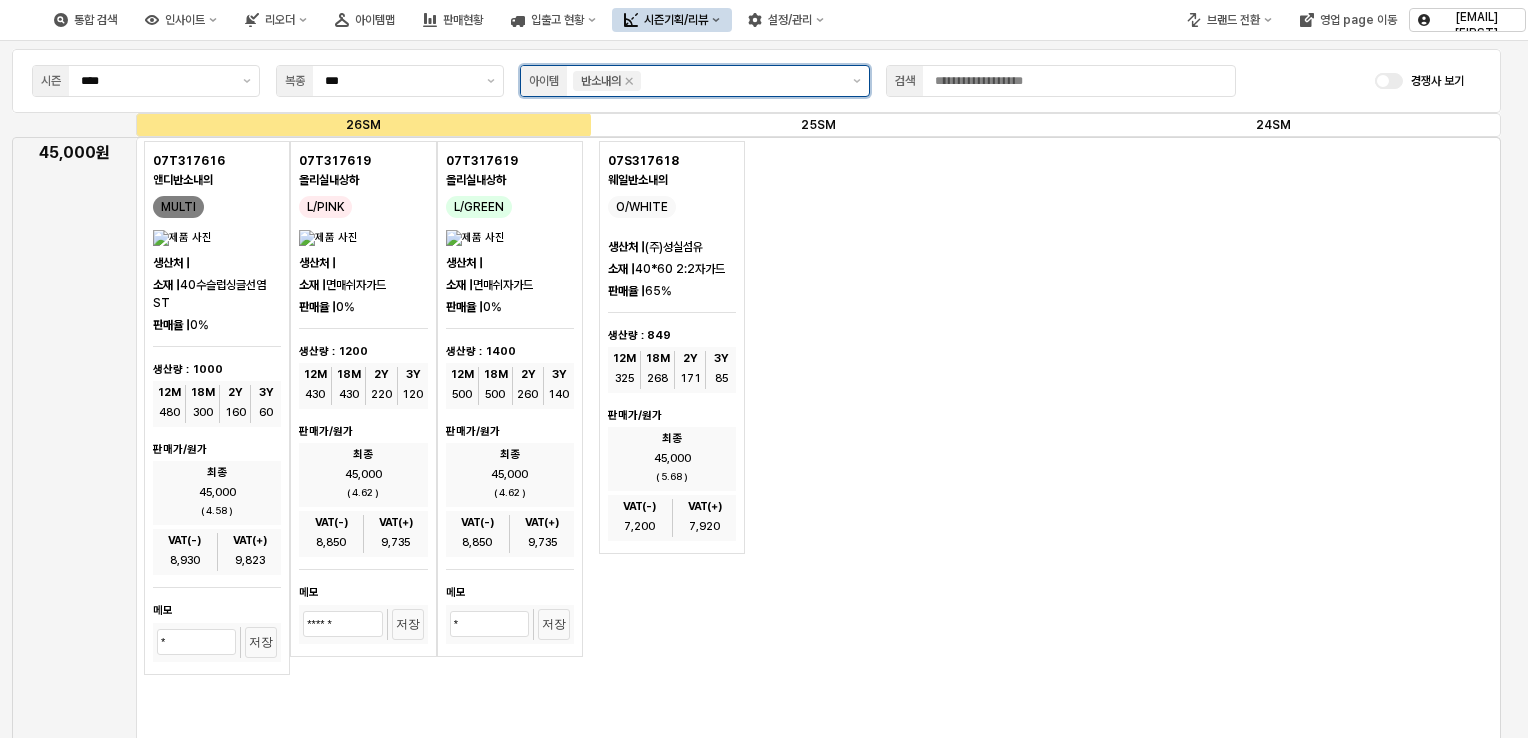 click on "반소내의" at bounding box center [607, 81] 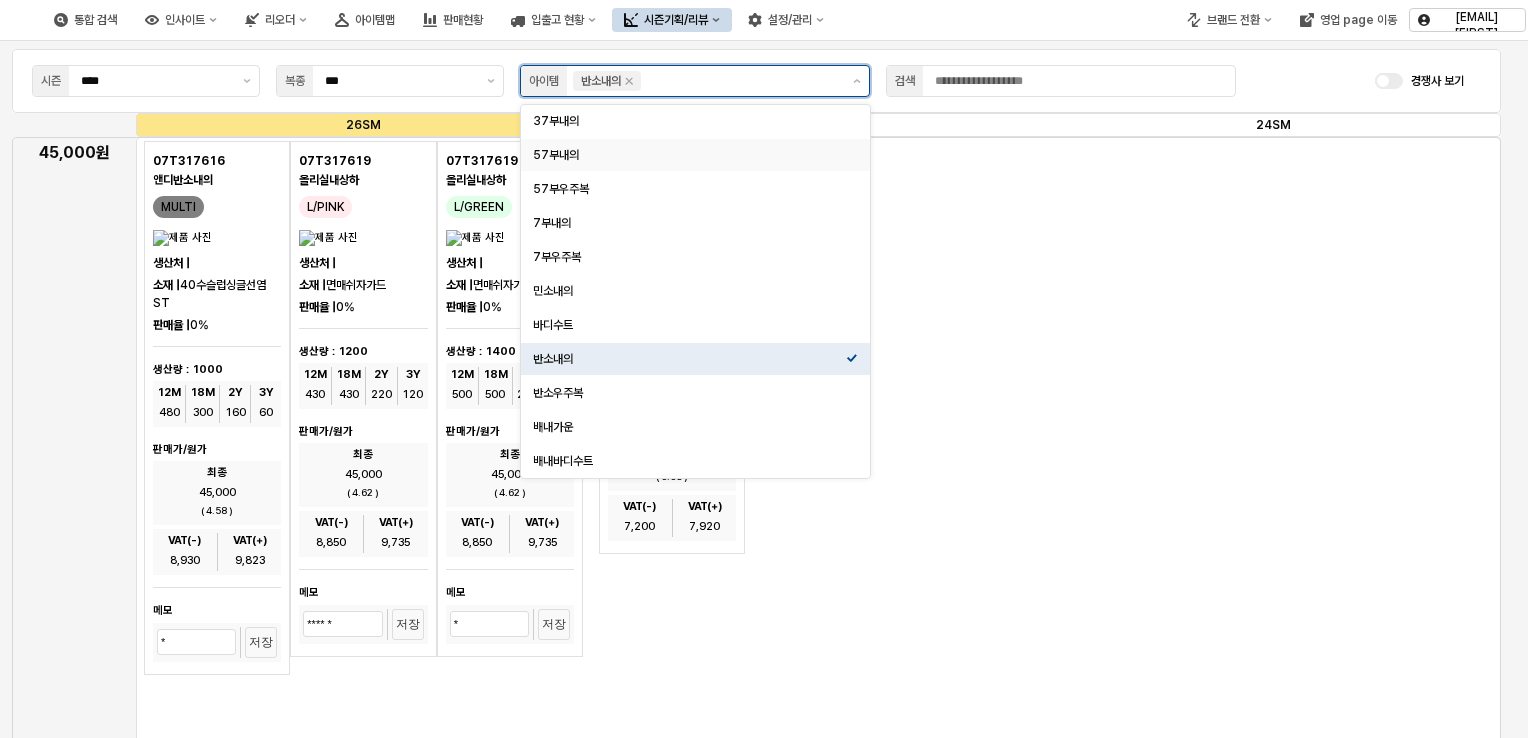 click on "57부내의" at bounding box center [689, 155] 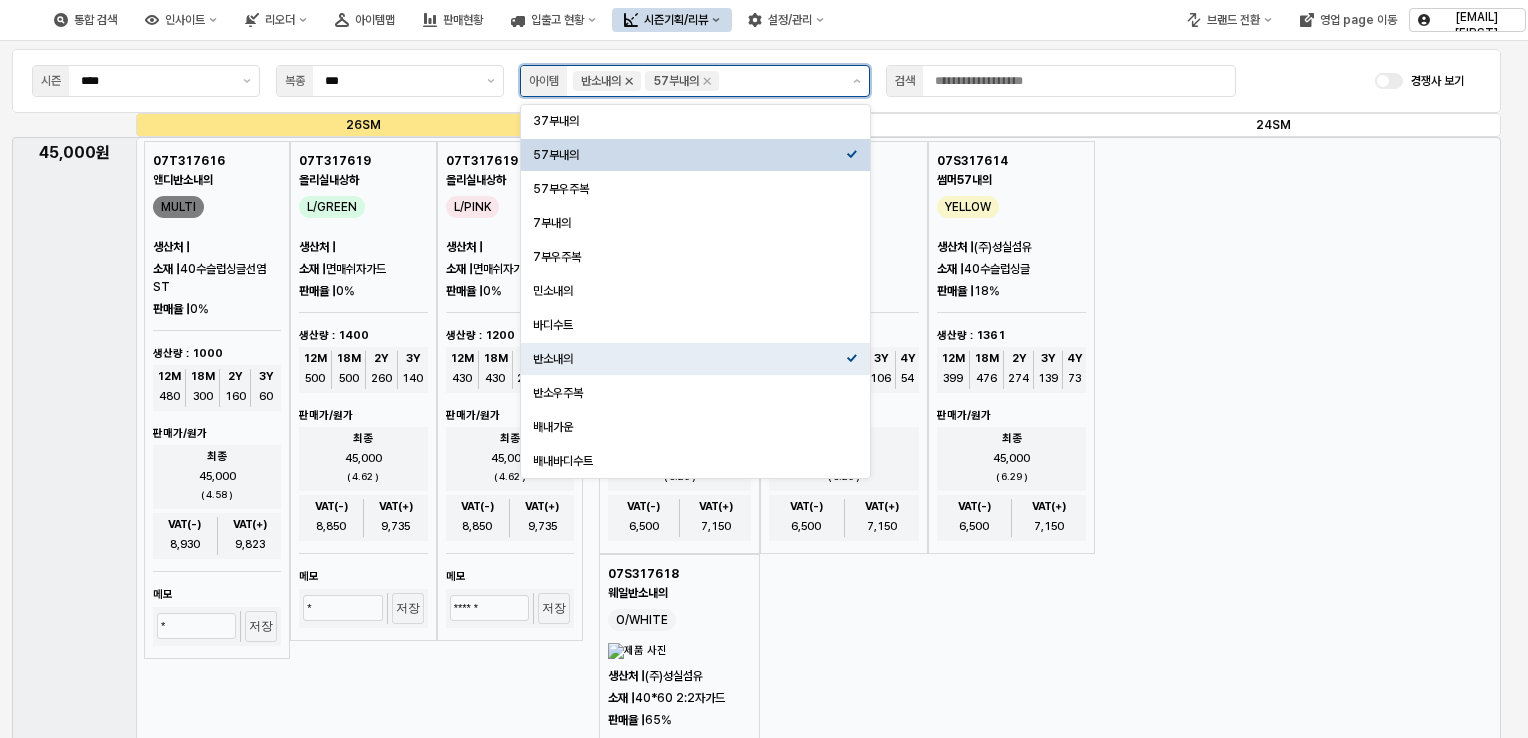 click at bounding box center (629, 81) 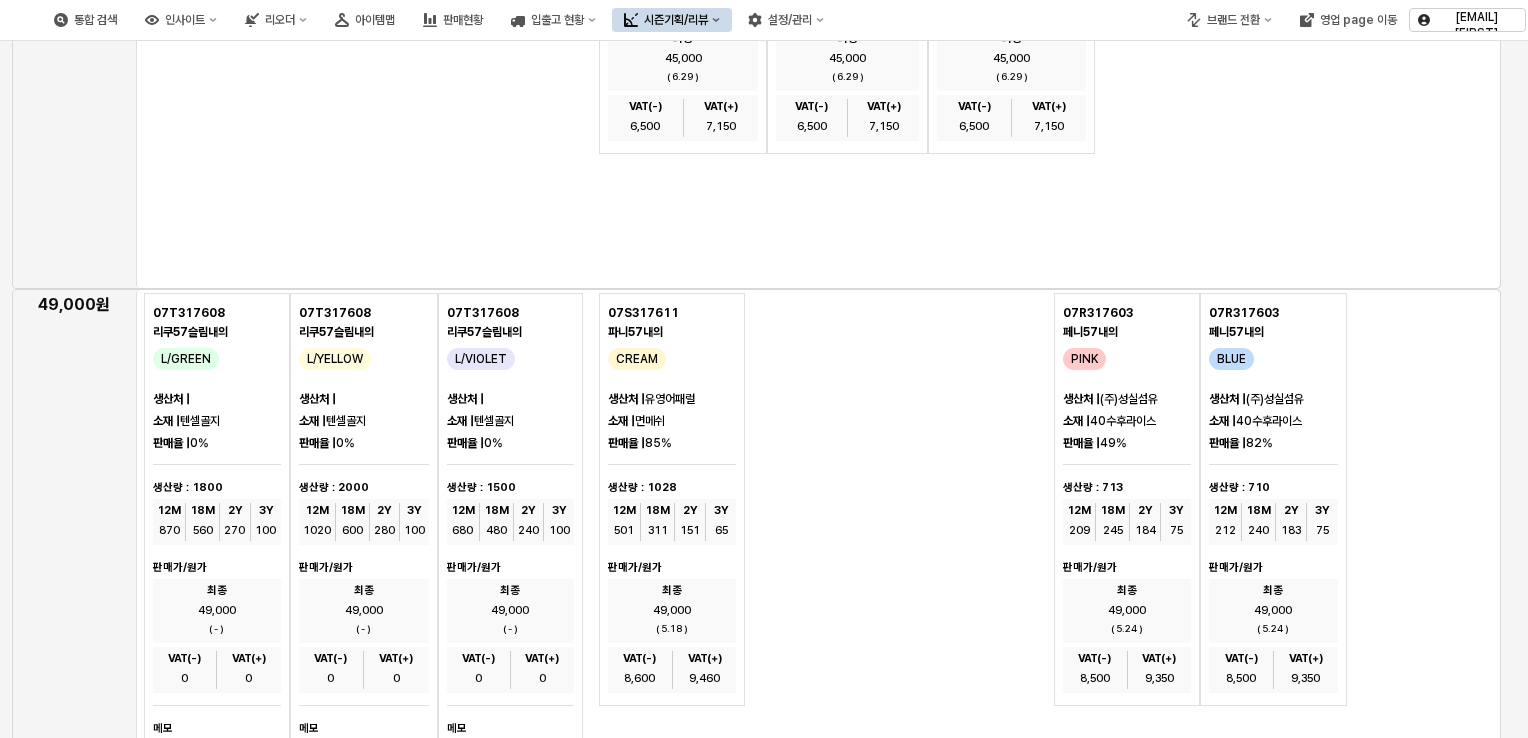 scroll, scrollTop: 24, scrollLeft: 0, axis: vertical 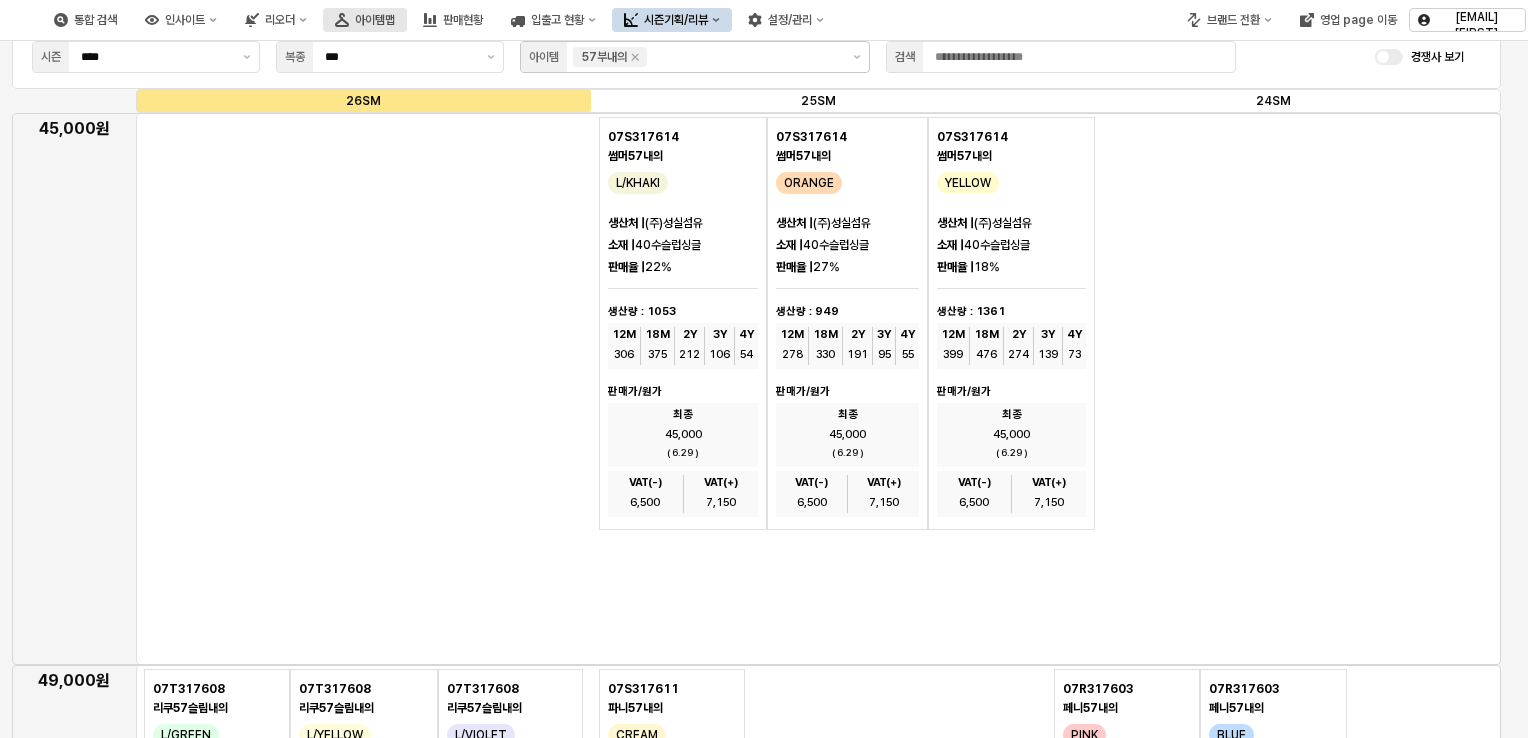 click at bounding box center (342, 20) 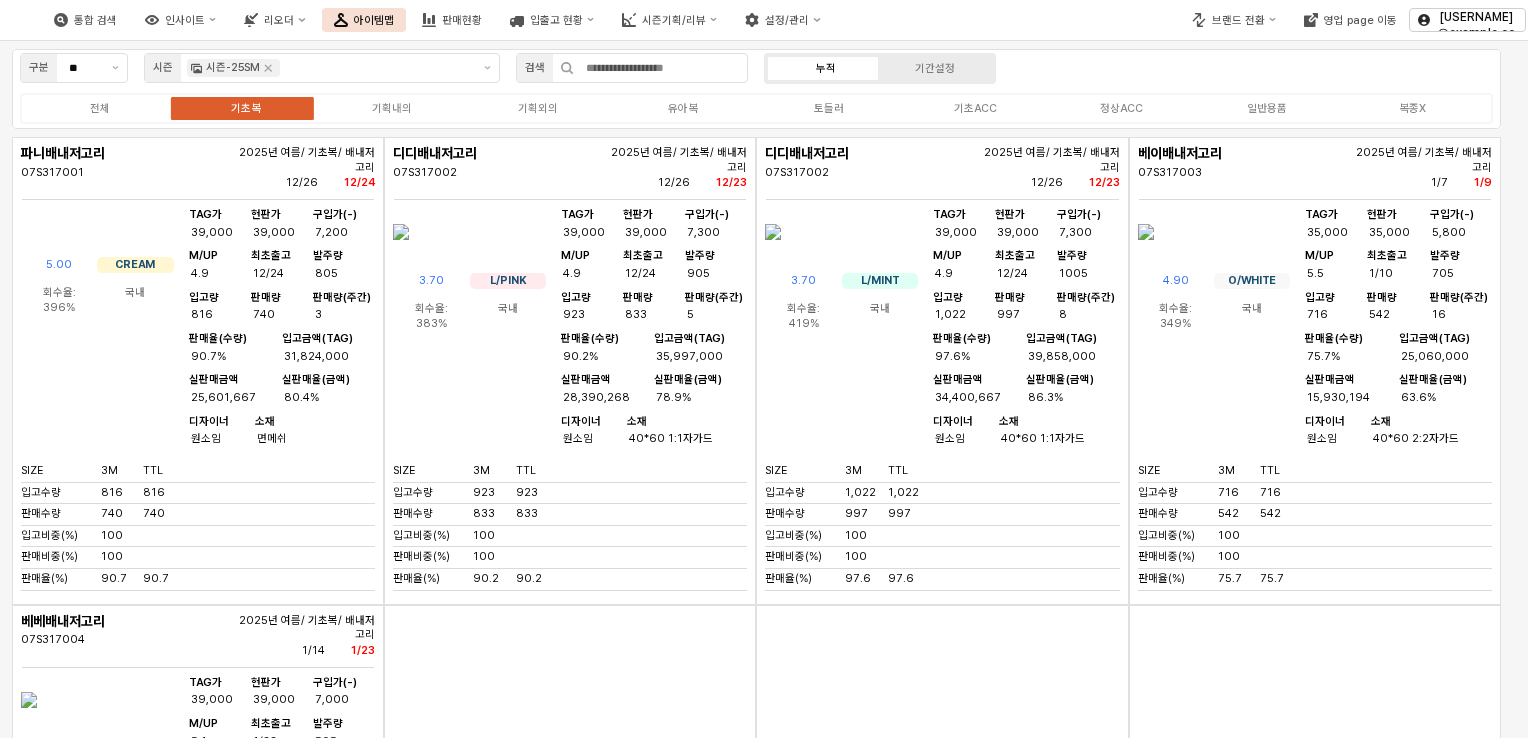 scroll, scrollTop: 0, scrollLeft: 0, axis: both 